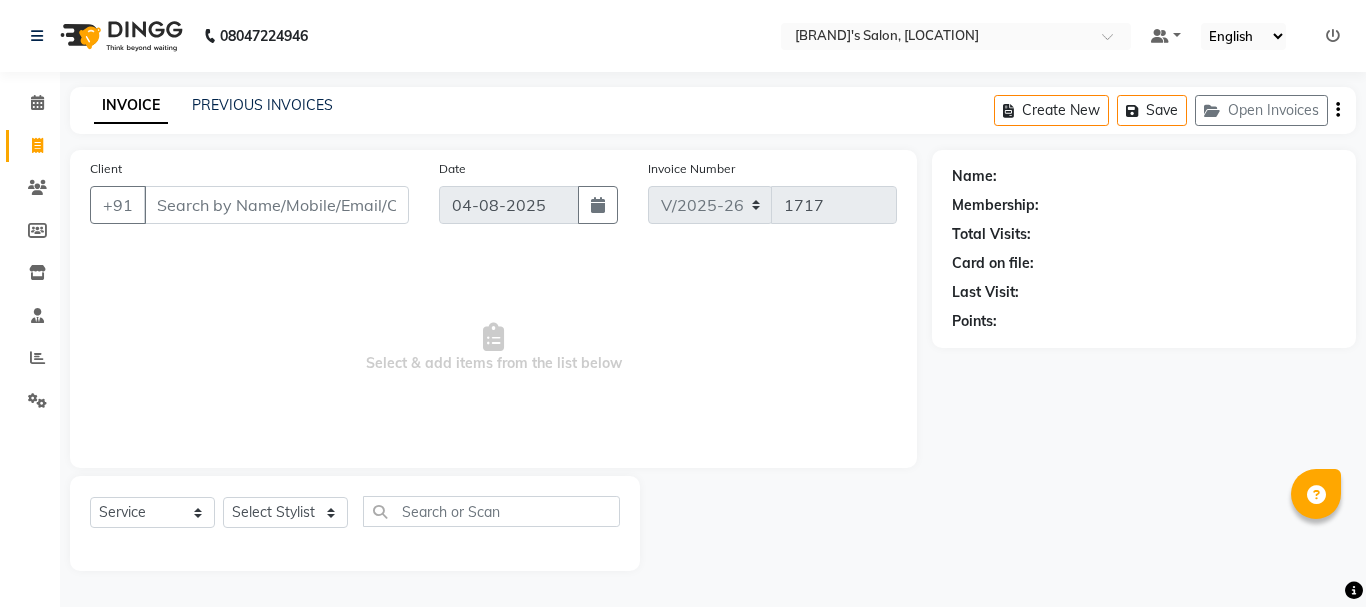 select on "3810" 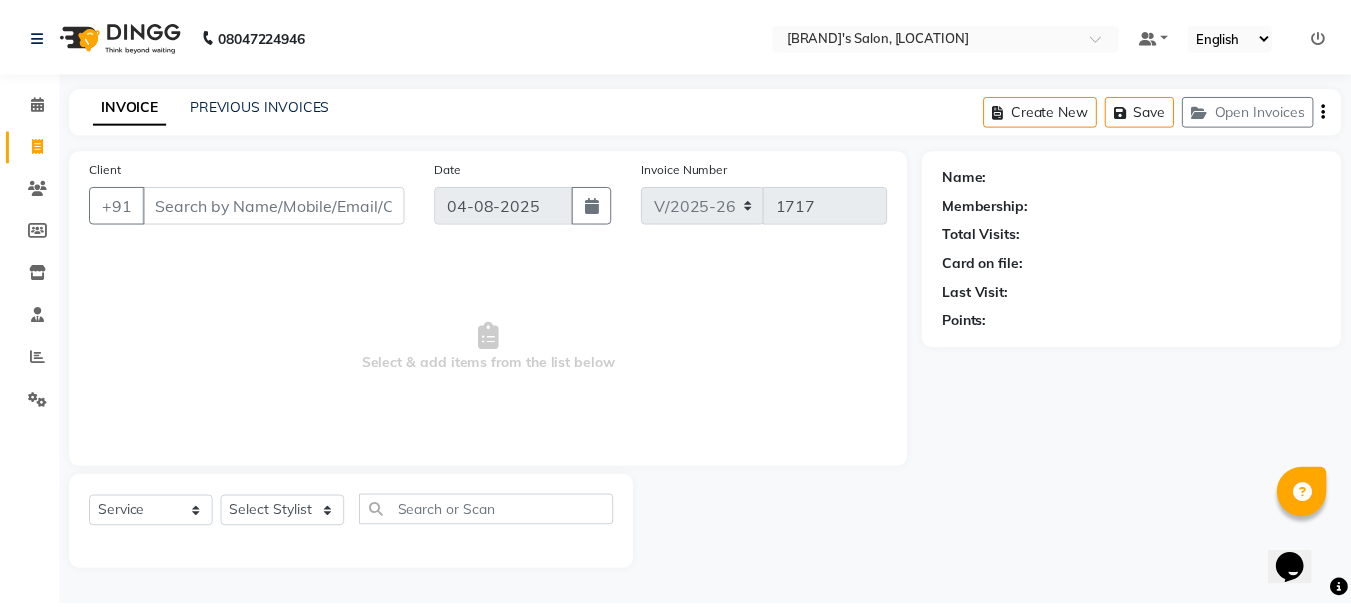 scroll, scrollTop: 0, scrollLeft: 0, axis: both 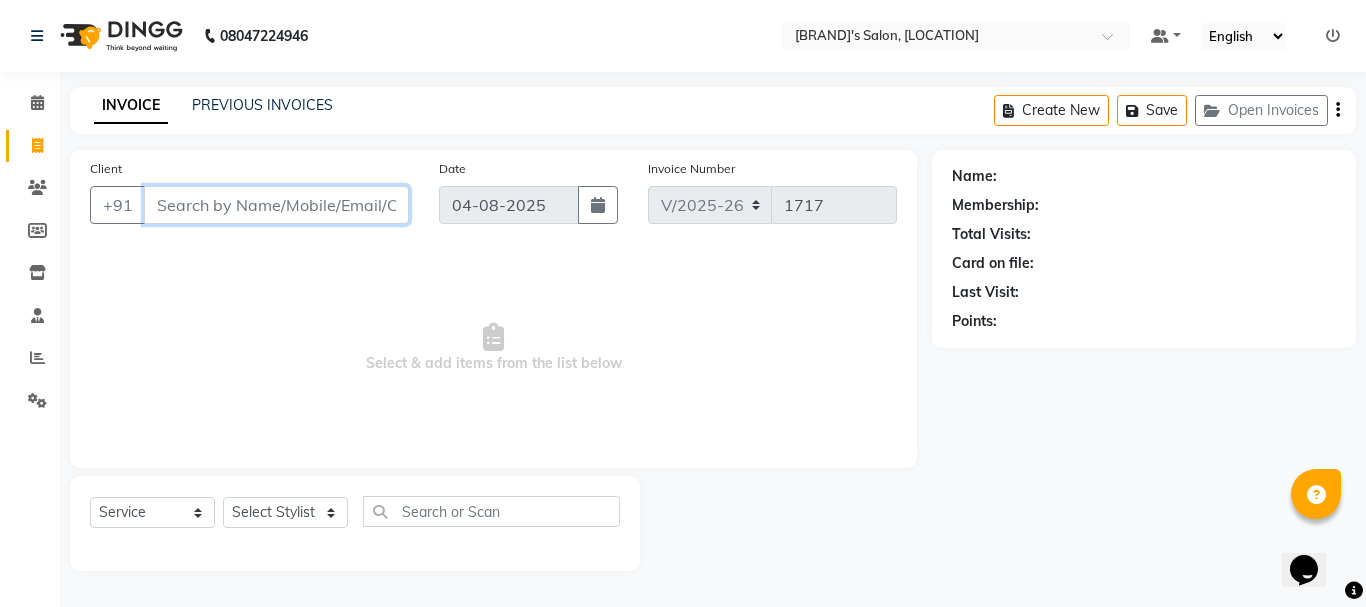 click on "Client" at bounding box center [276, 205] 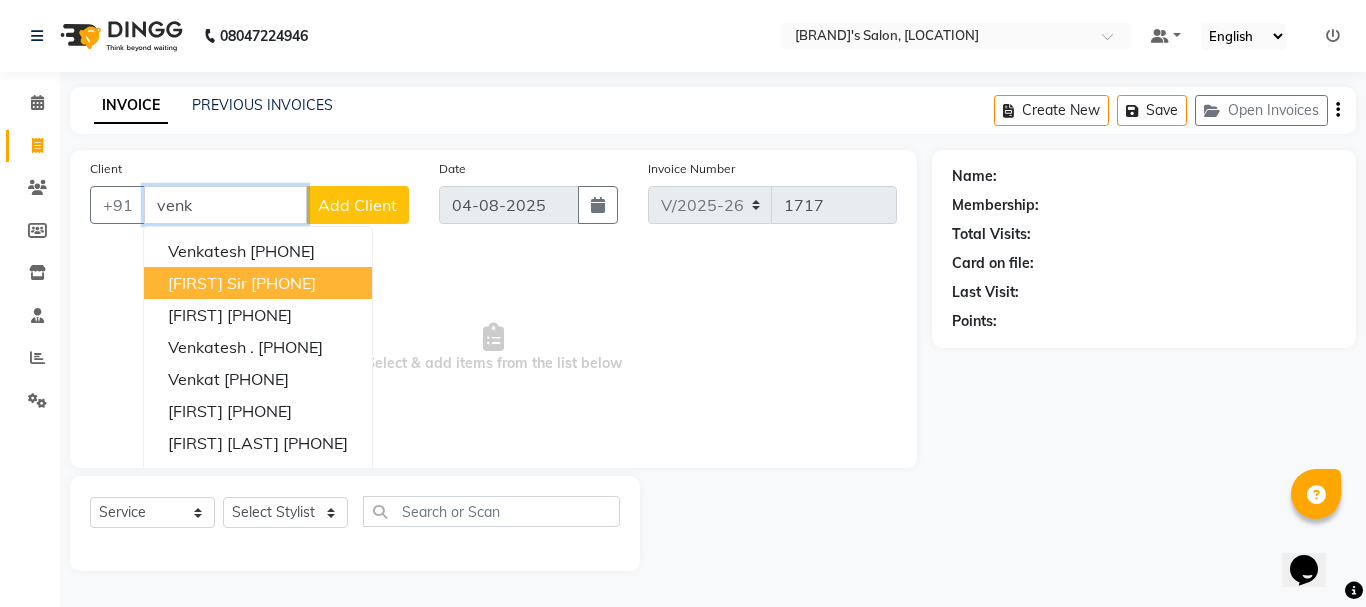 click on "[PHONE]" at bounding box center (283, 283) 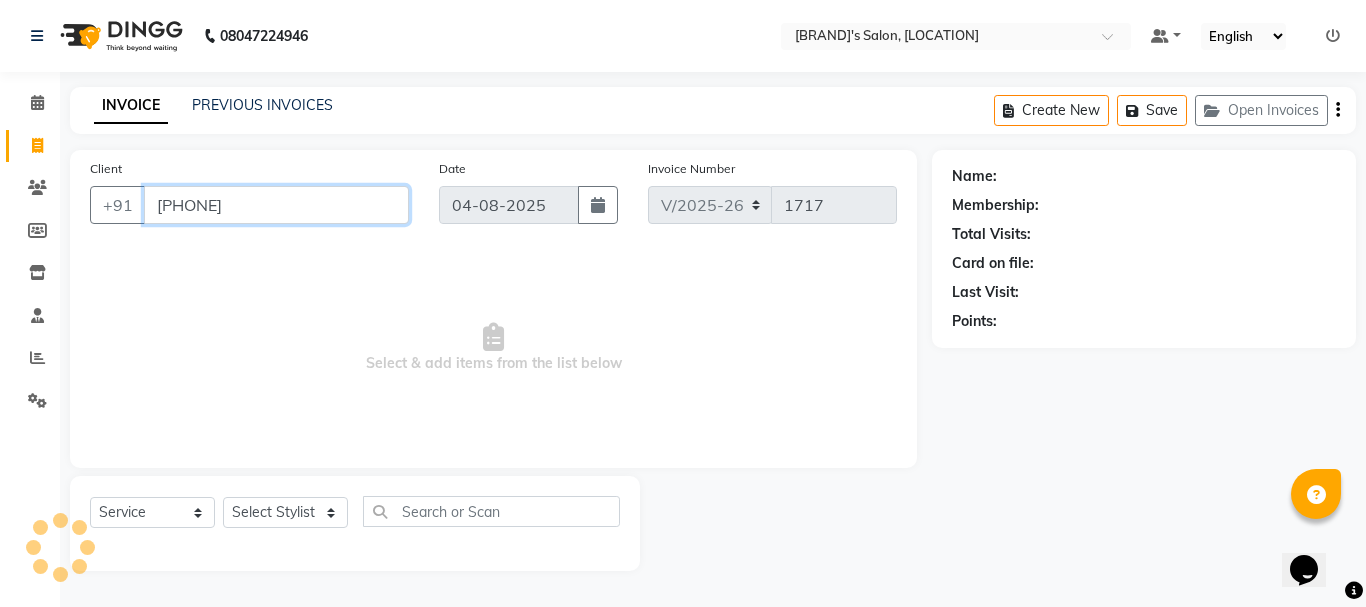 type on "[PHONE]" 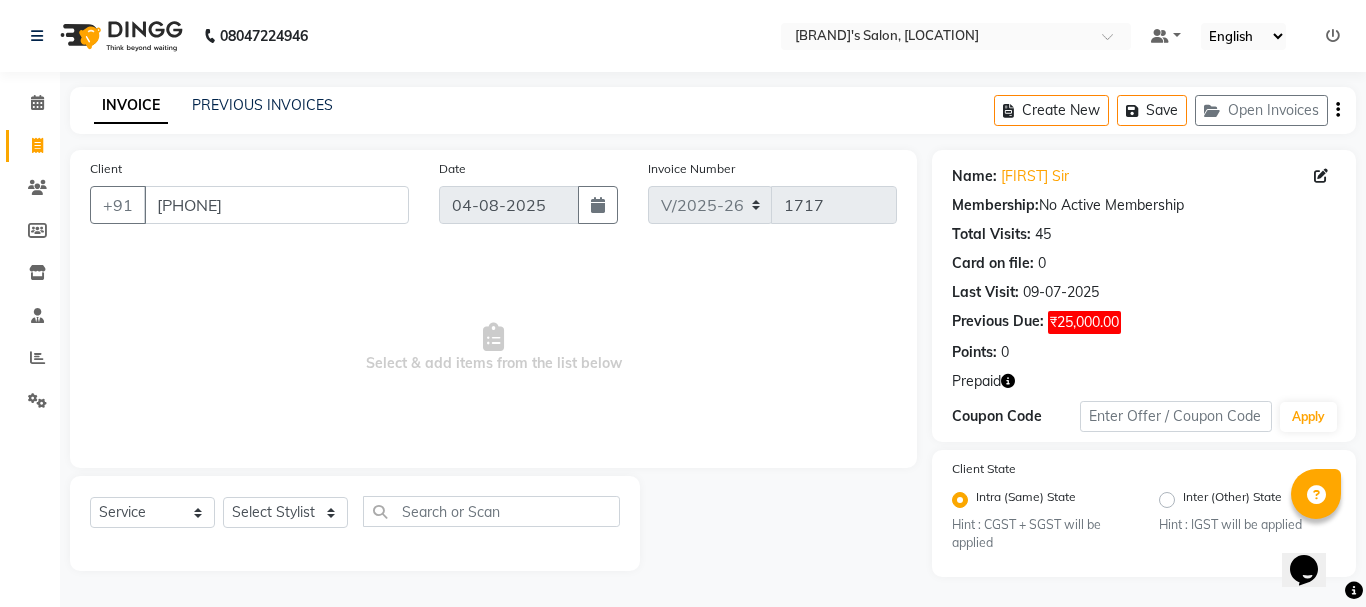 click 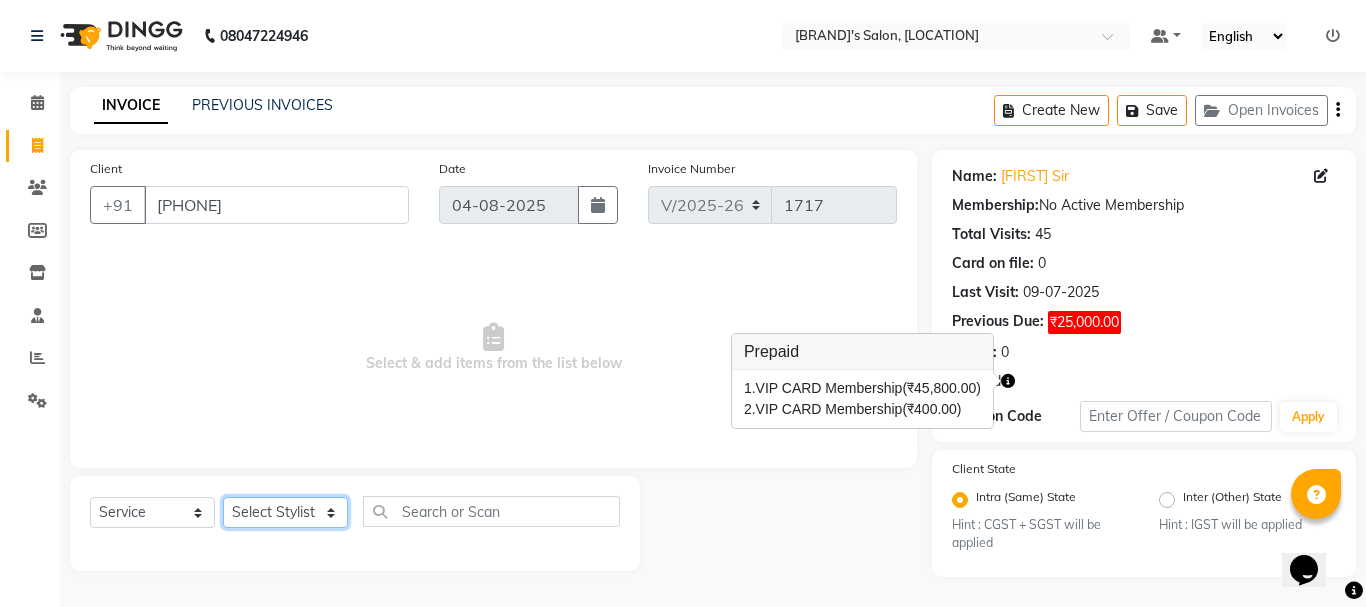 click on "Select Stylist Anil arshiya C Ameer Manager manik Salma Sameer Shaban Suma Suraj Taniya" 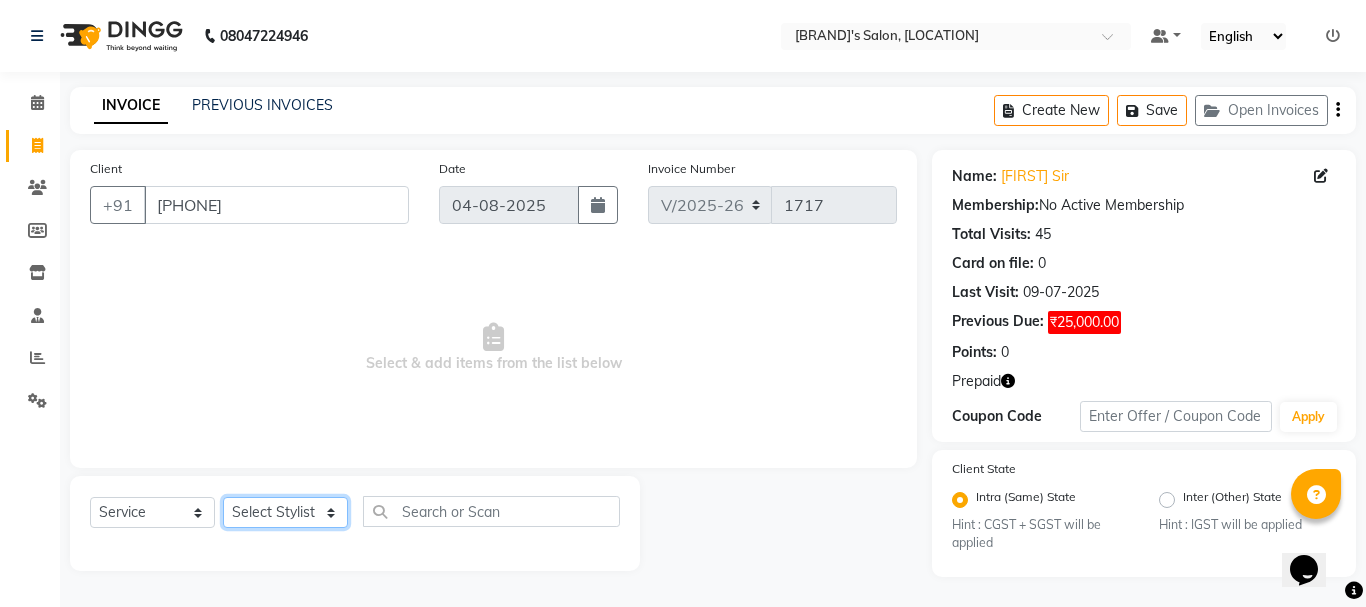 select on "18487" 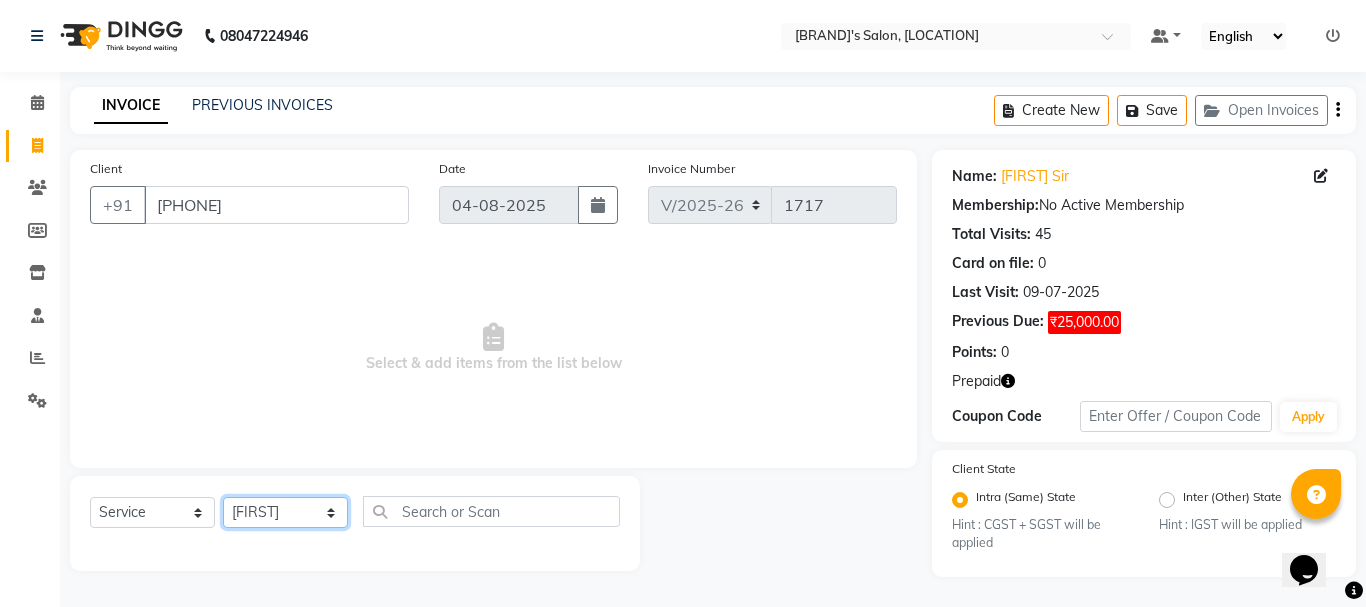 click on "Select Stylist Anil arshiya C Ameer Manager manik Salma Sameer Shaban Suma Suraj Taniya" 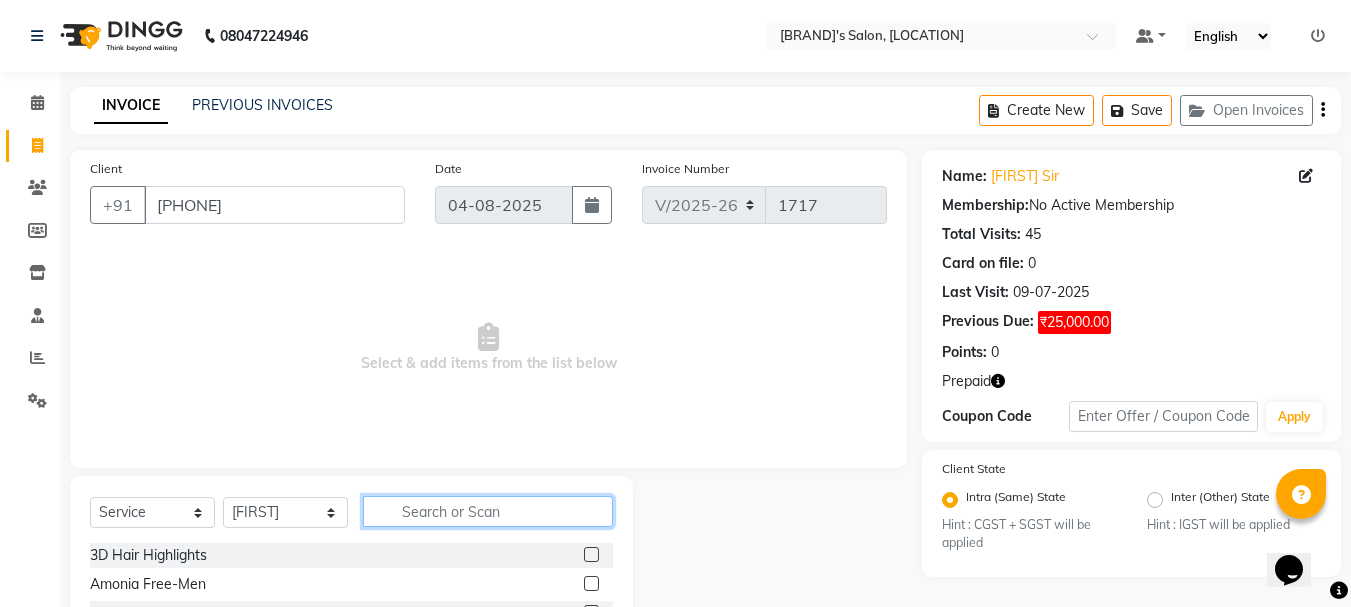 click 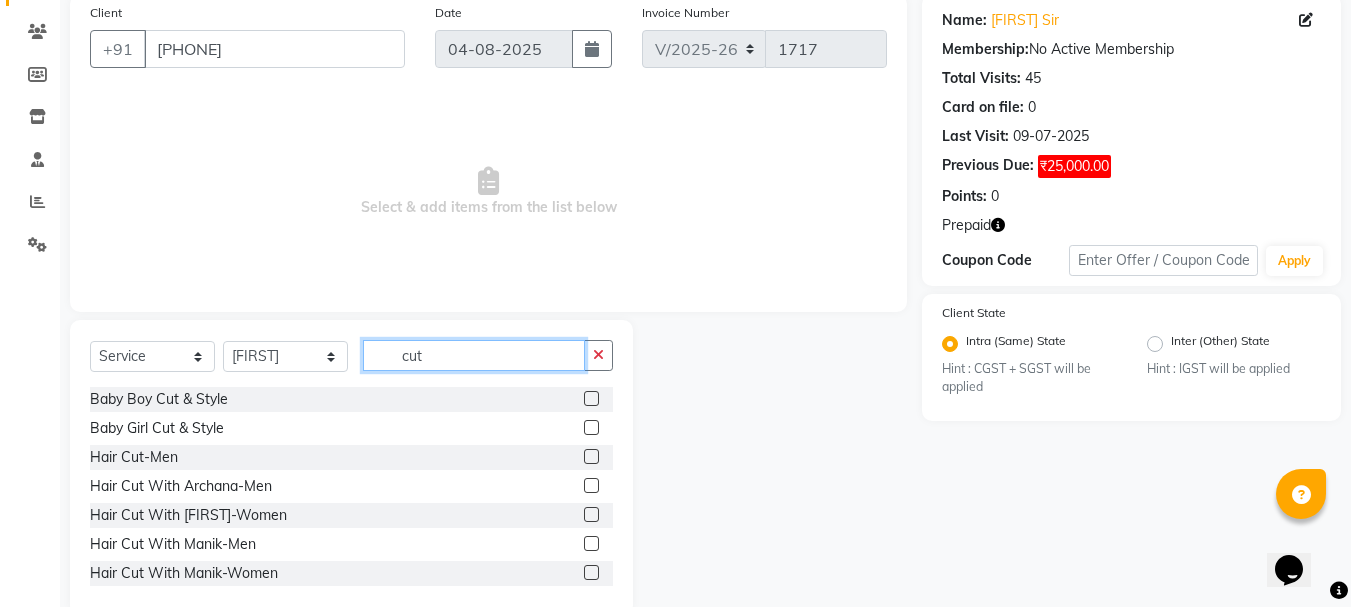 scroll, scrollTop: 194, scrollLeft: 0, axis: vertical 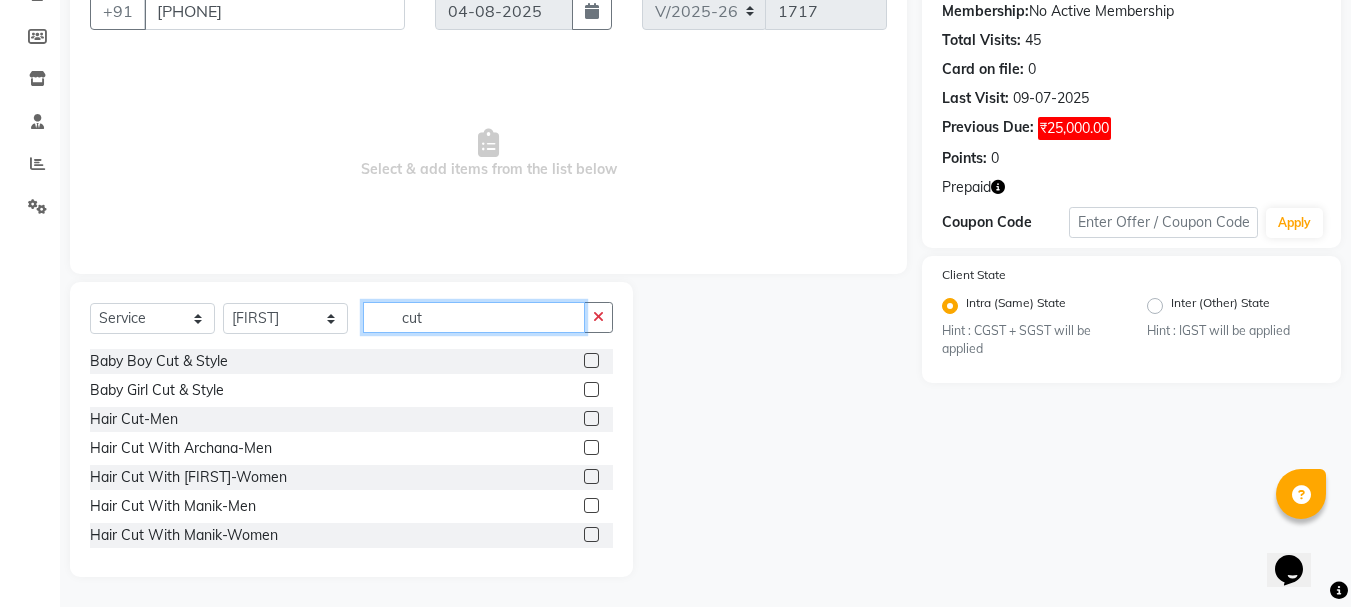 type on "cut" 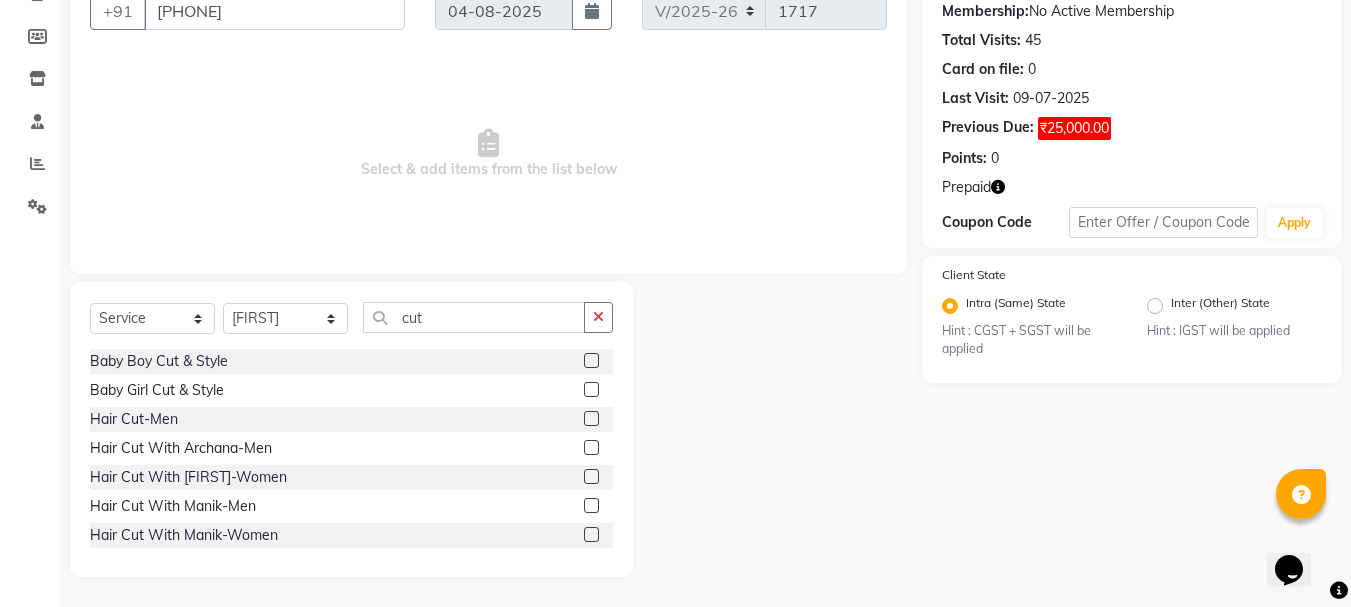 click 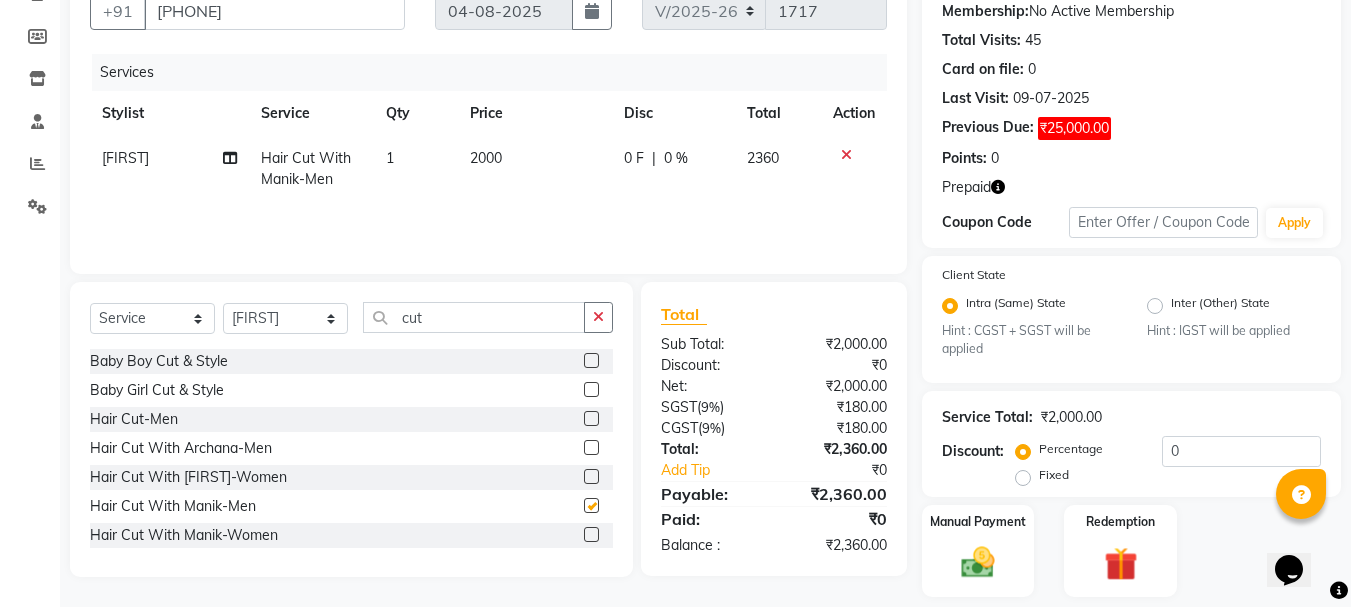 checkbox on "false" 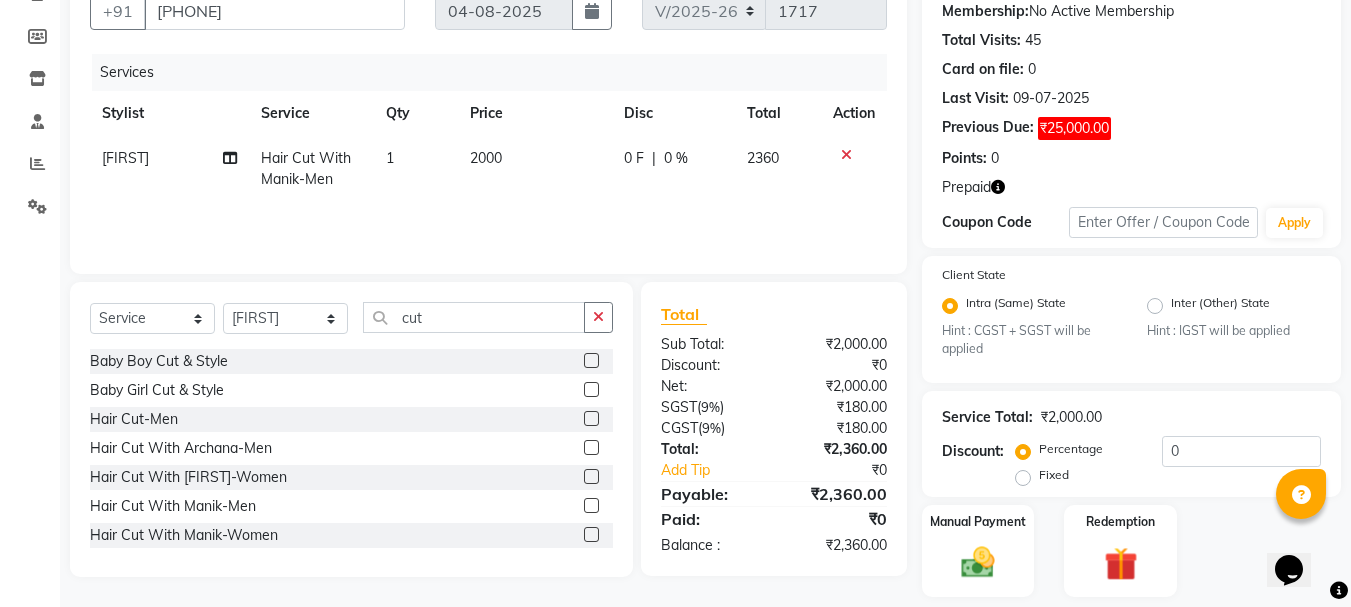 click 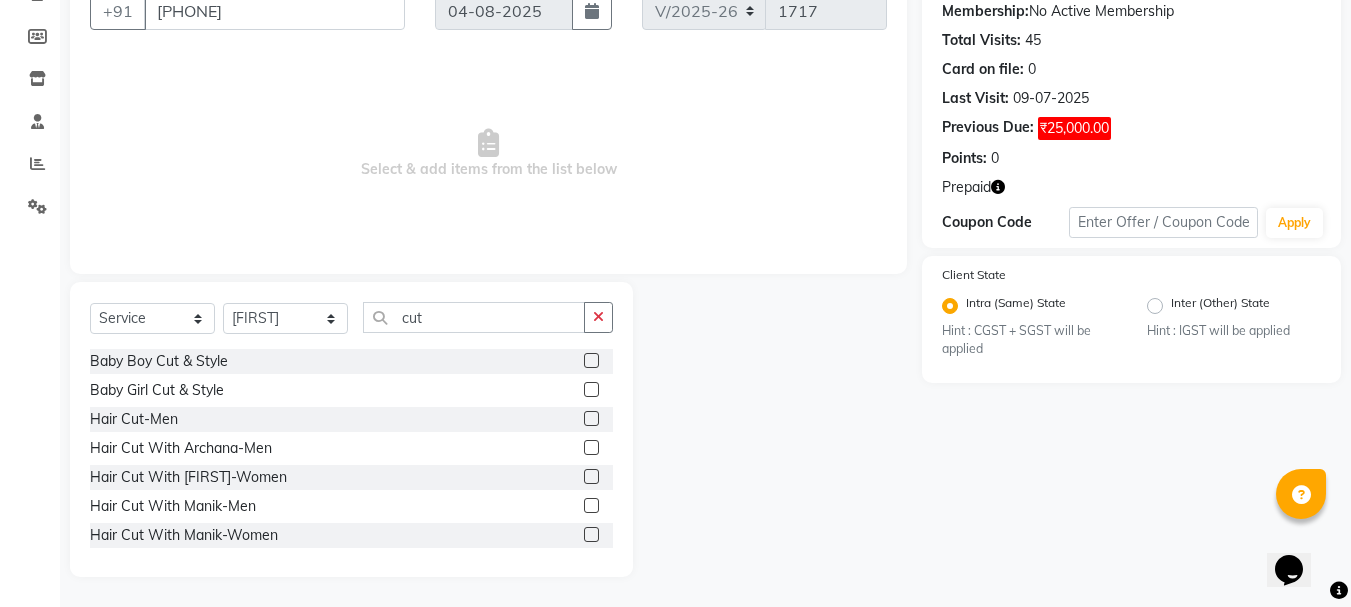 click 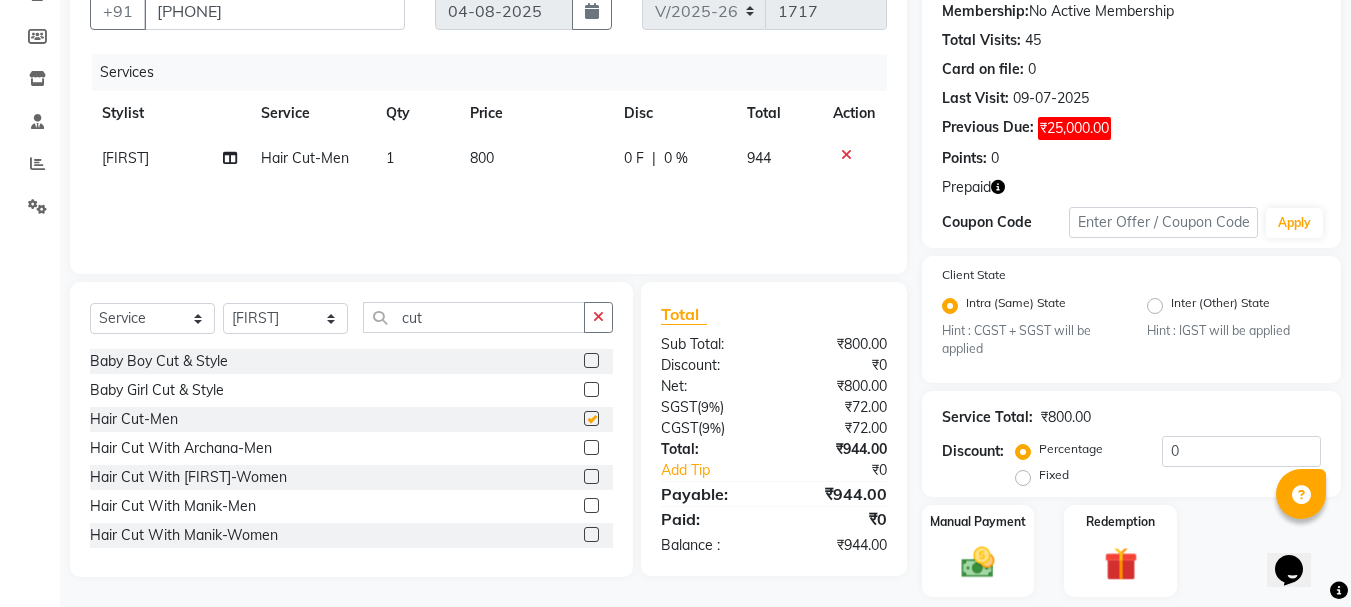 checkbox on "false" 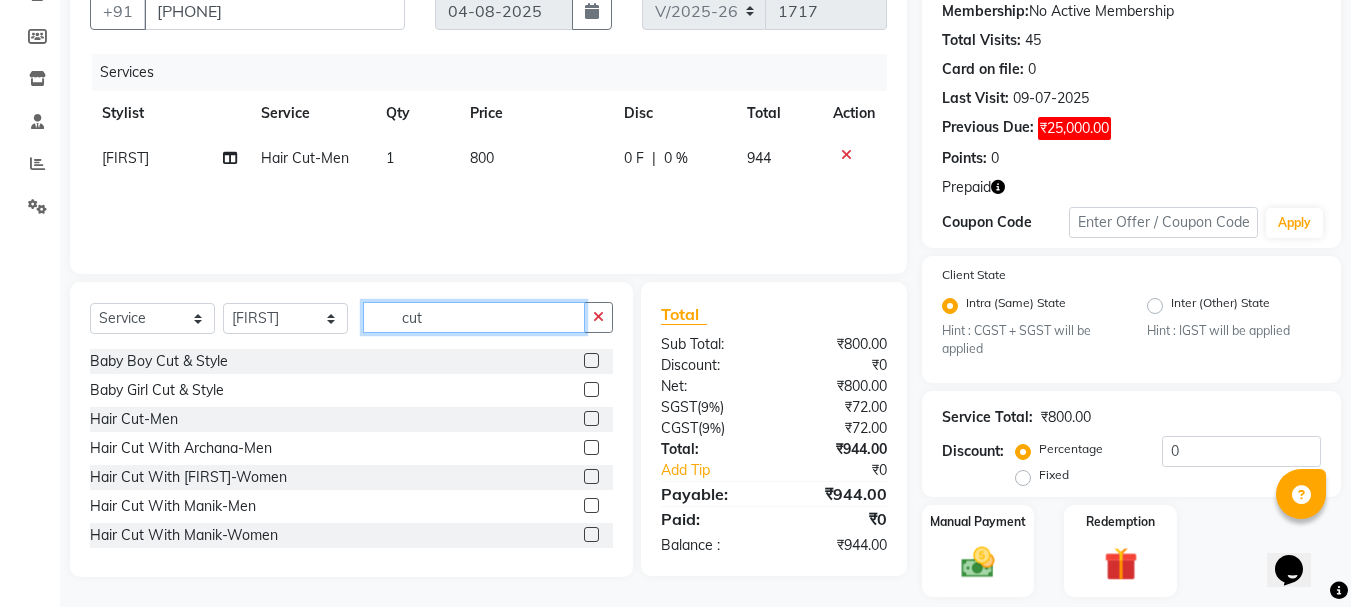 click on "cut" 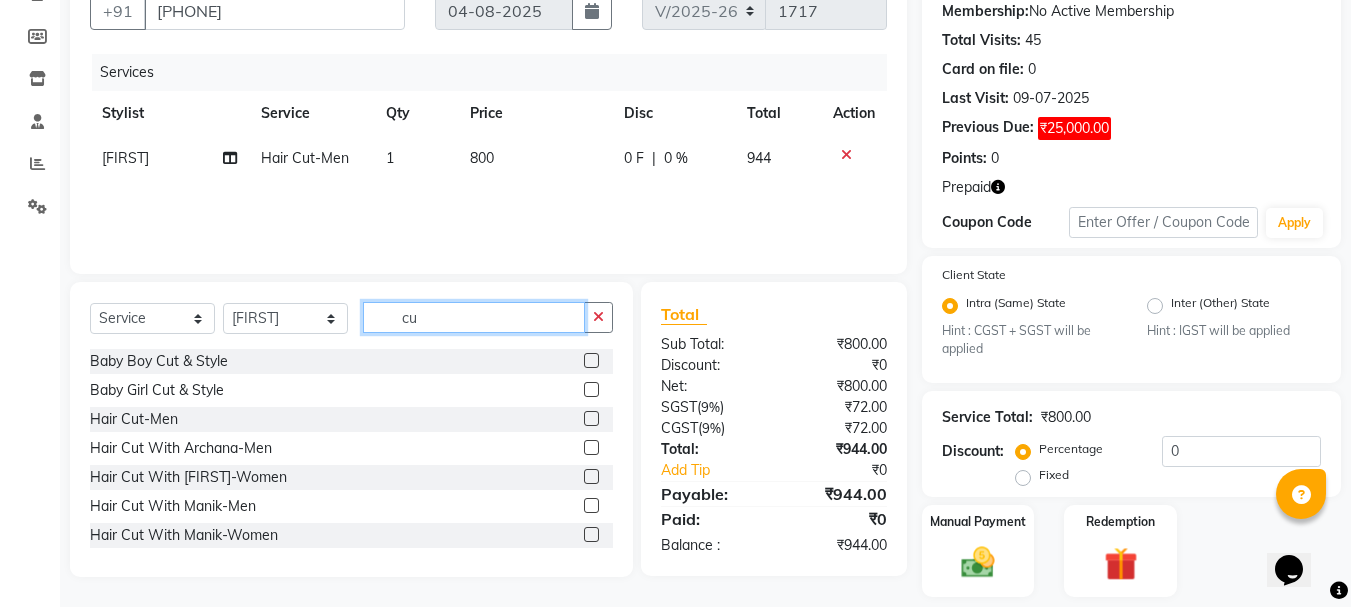 type on "c" 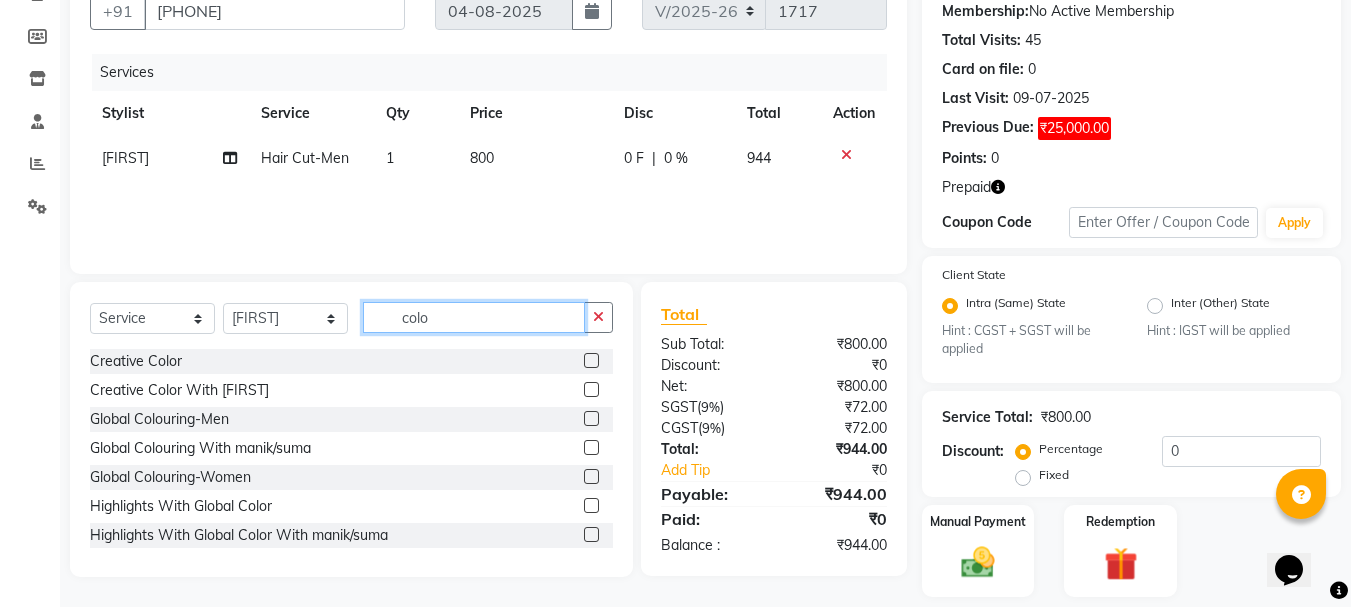 type on "colo" 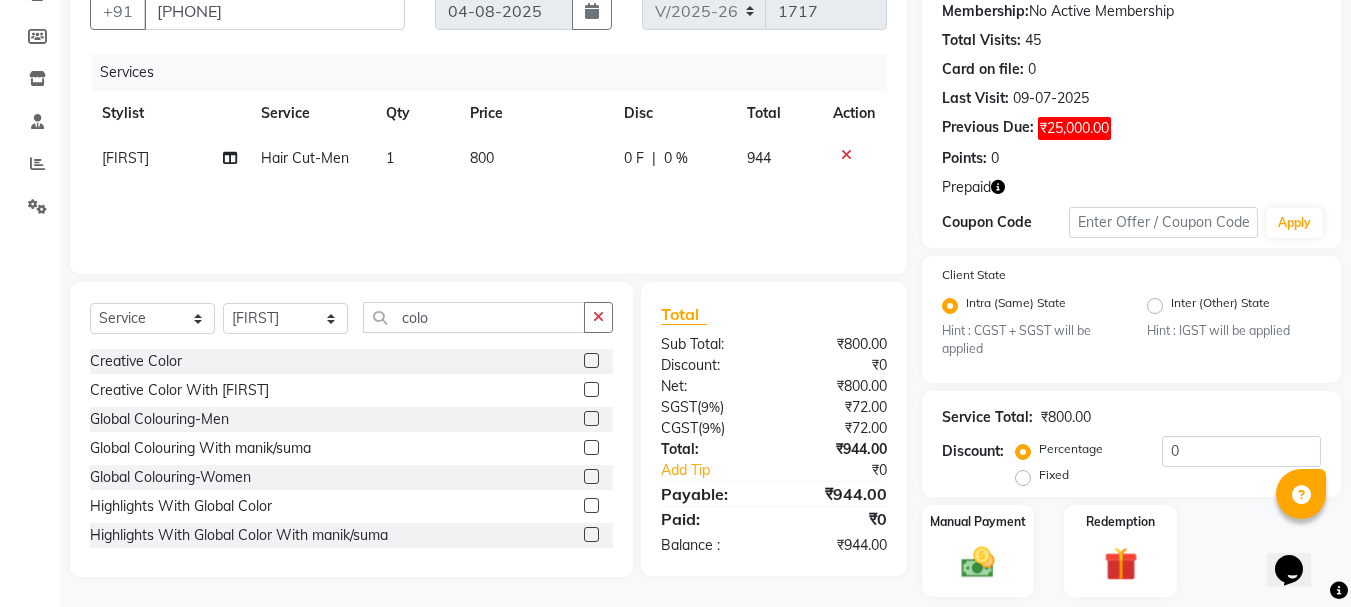 click 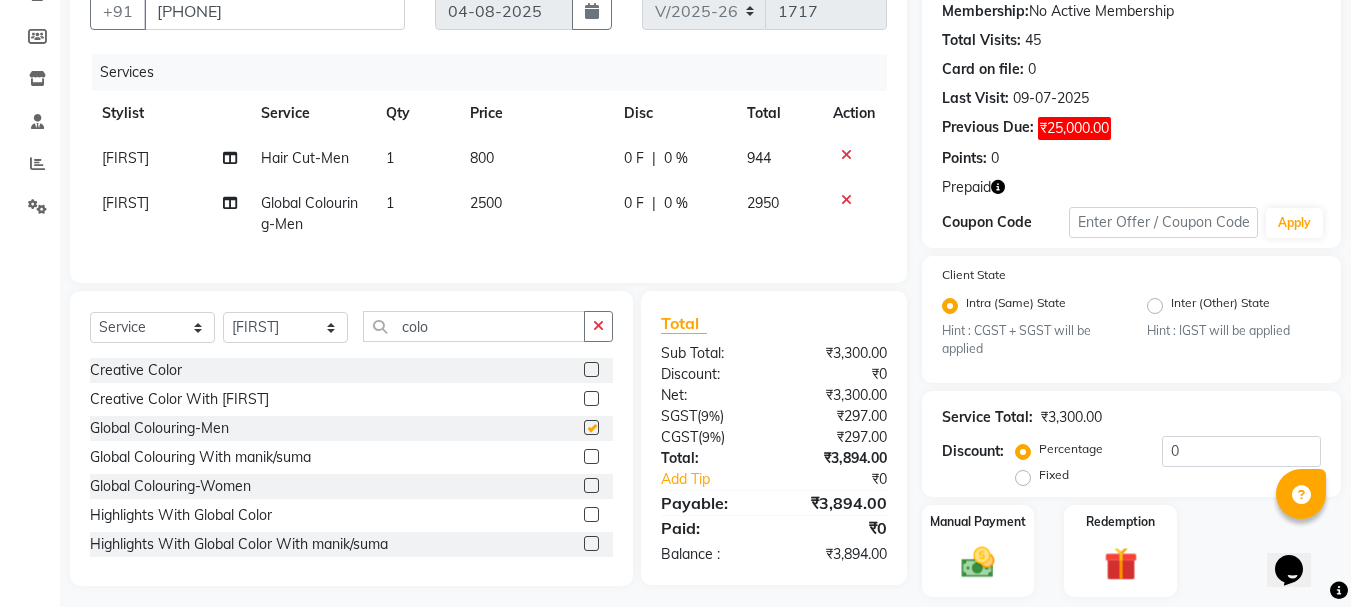 checkbox on "false" 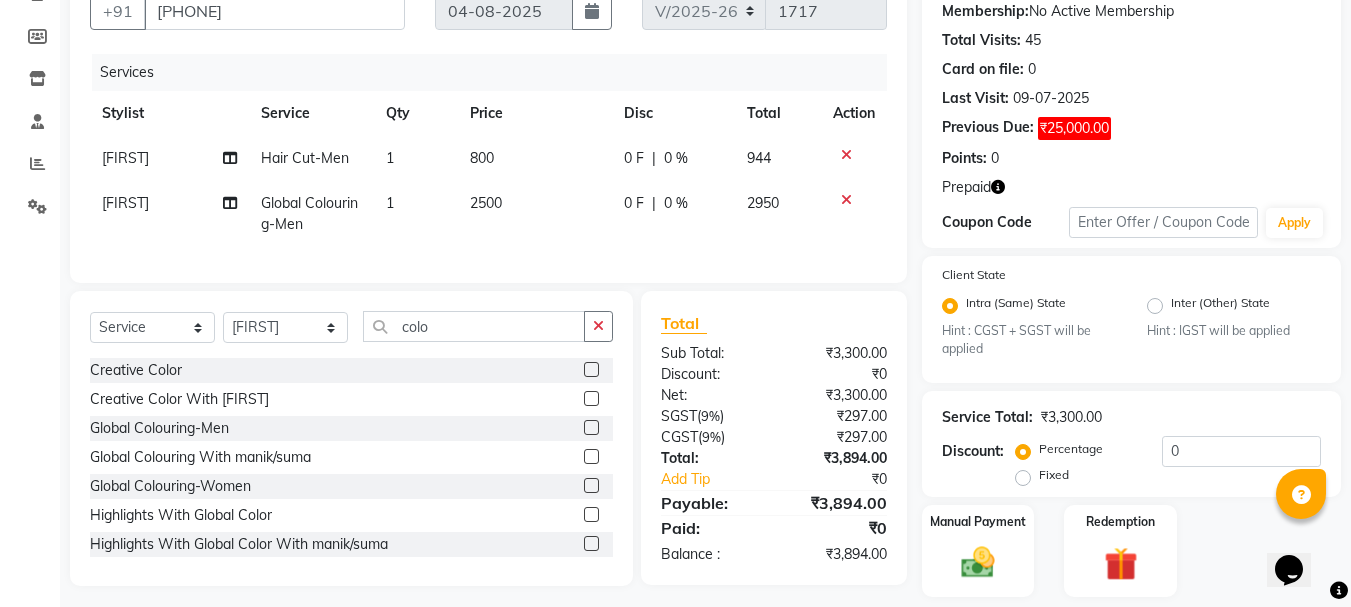 click on "2500" 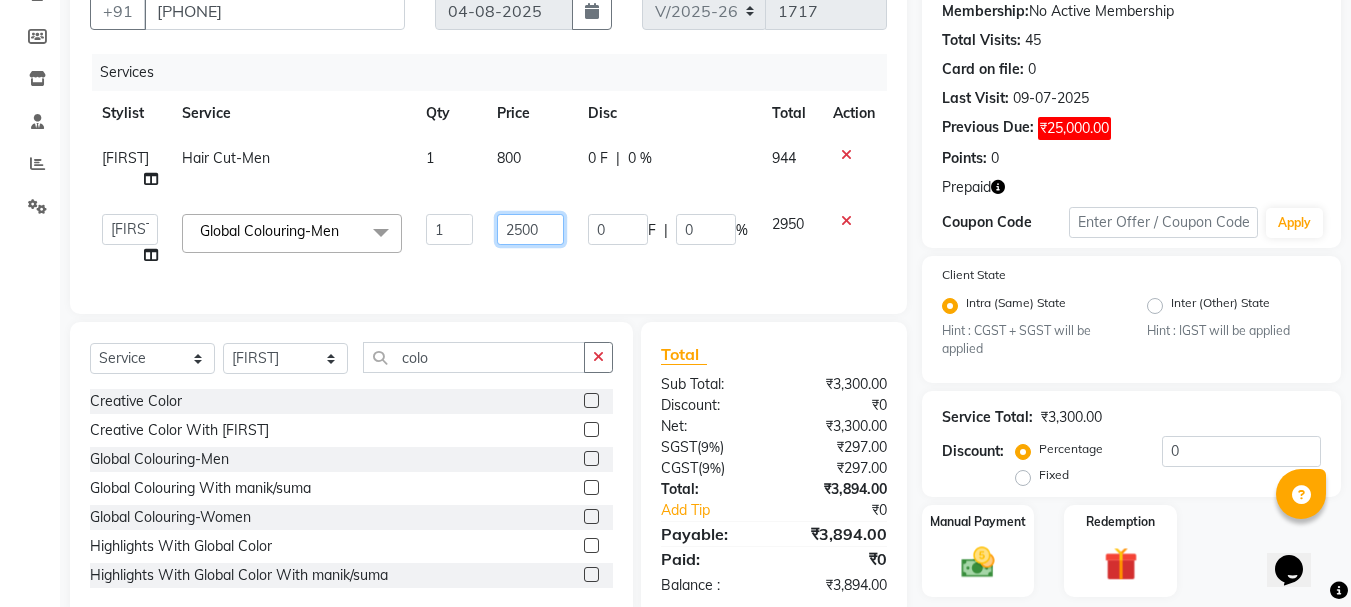 click on "2500" 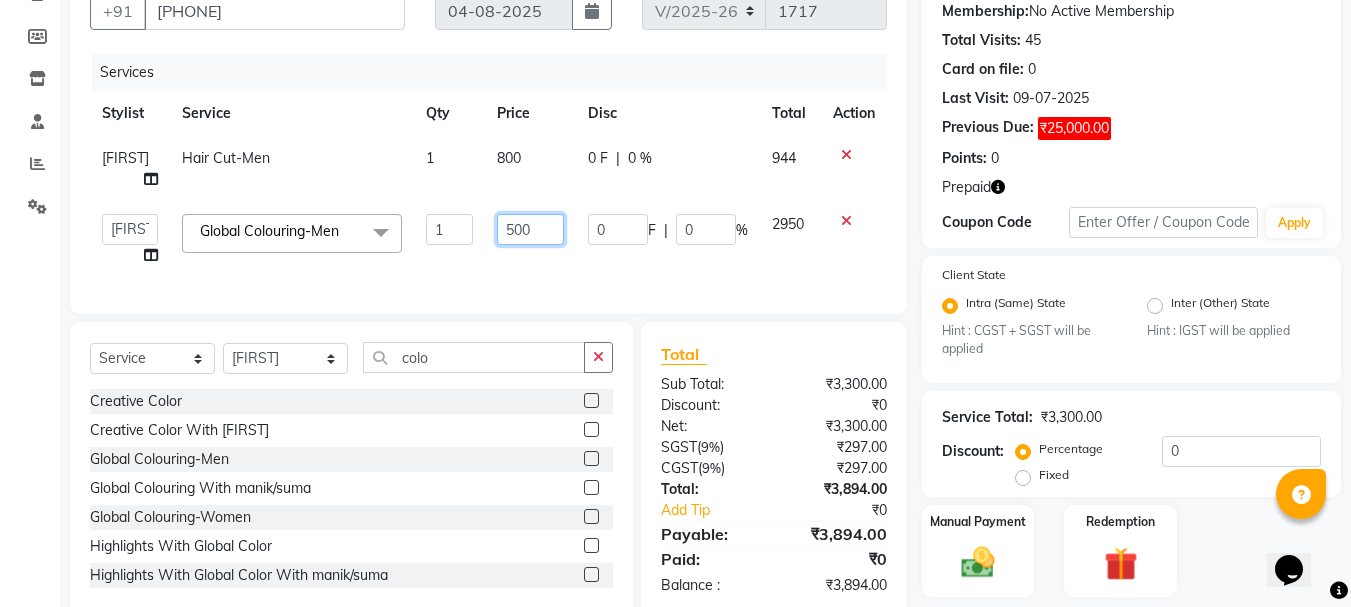 type on "1500" 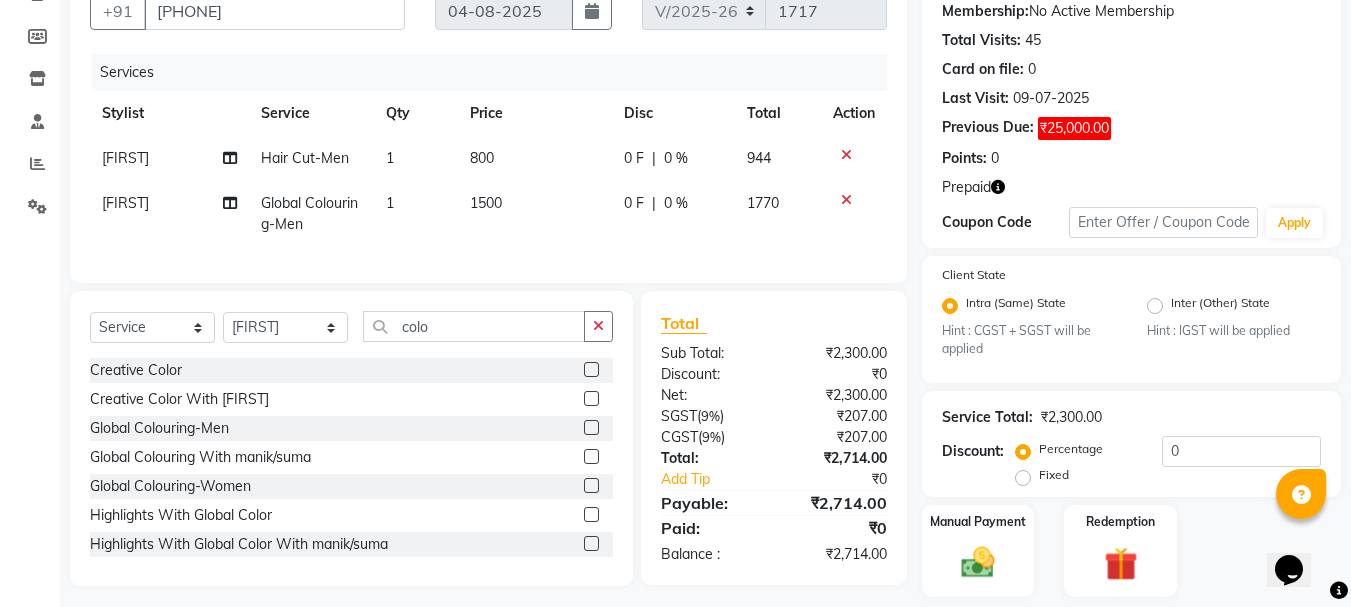 click on "Services Stylist Service Qty Price Disc Total Action [FIRST] Hair Cut-Men 1 800 0 F | 0 % 944 [FIRST] Global Colouring-Men 1 1500 0 F | 0 % 1770" 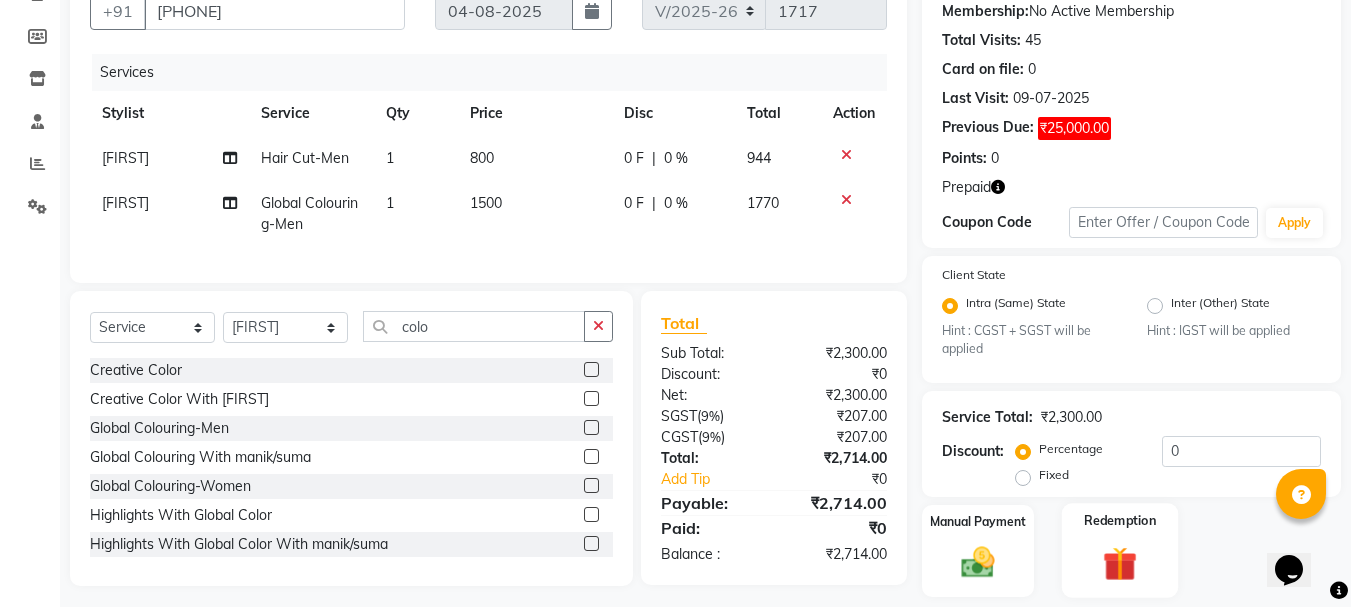 click 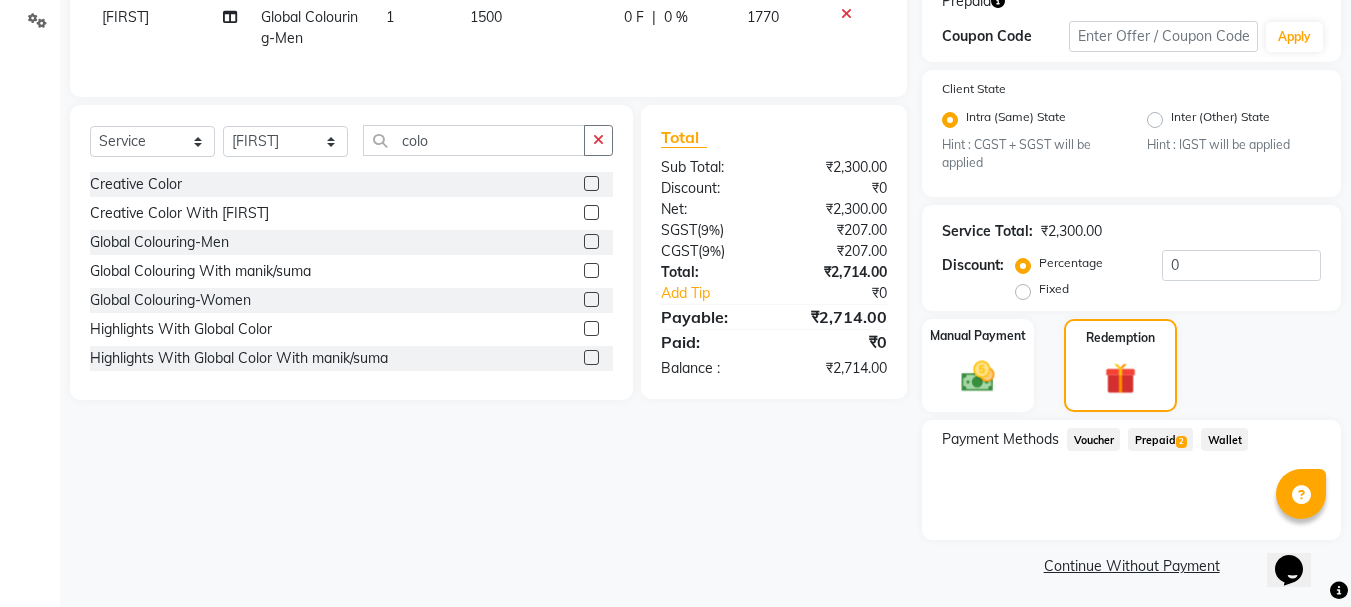 scroll, scrollTop: 384, scrollLeft: 0, axis: vertical 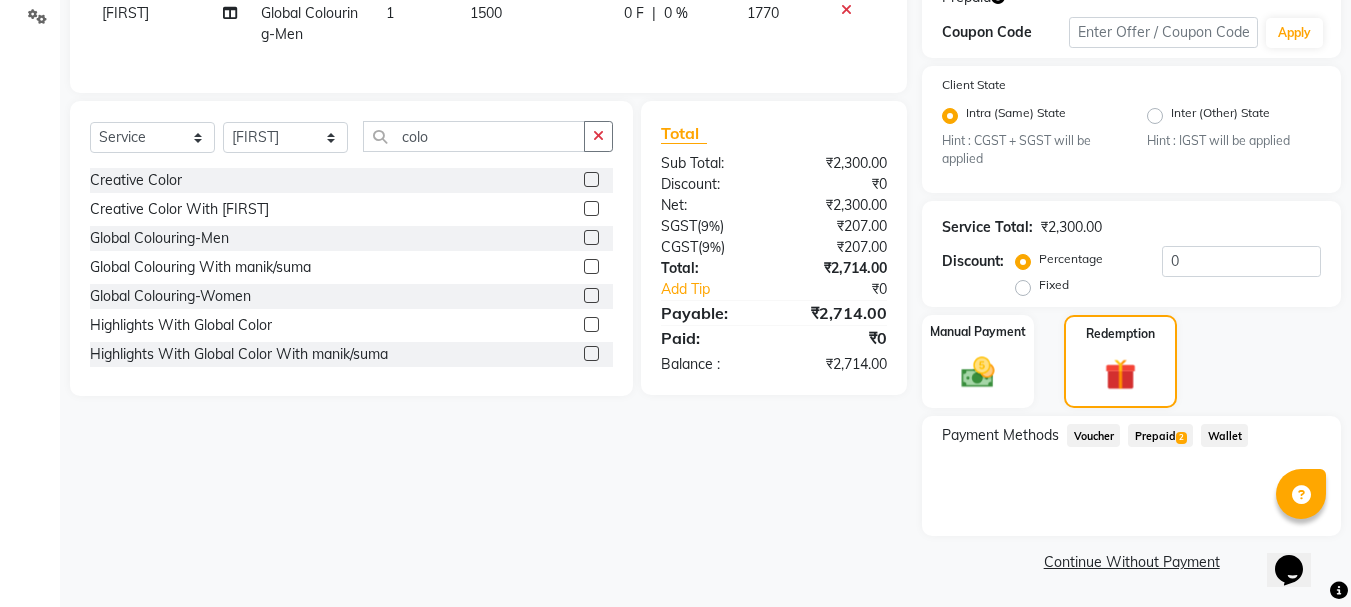 click on "Prepaid  2" 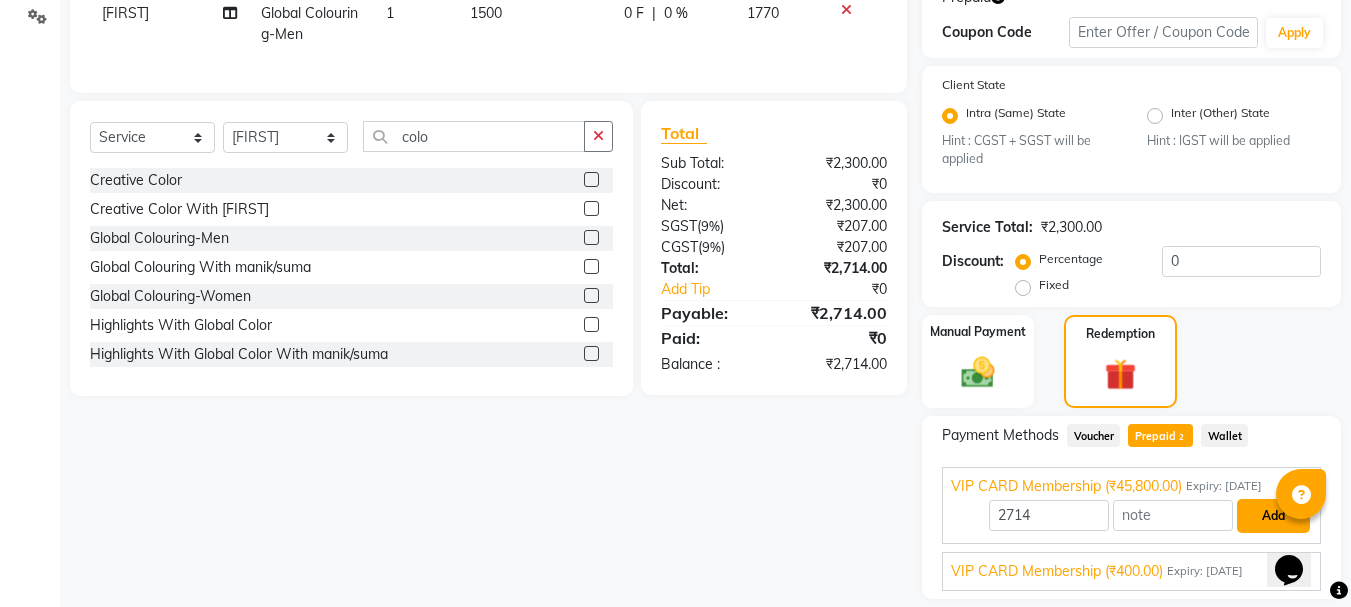 click on "Add" at bounding box center [1273, 516] 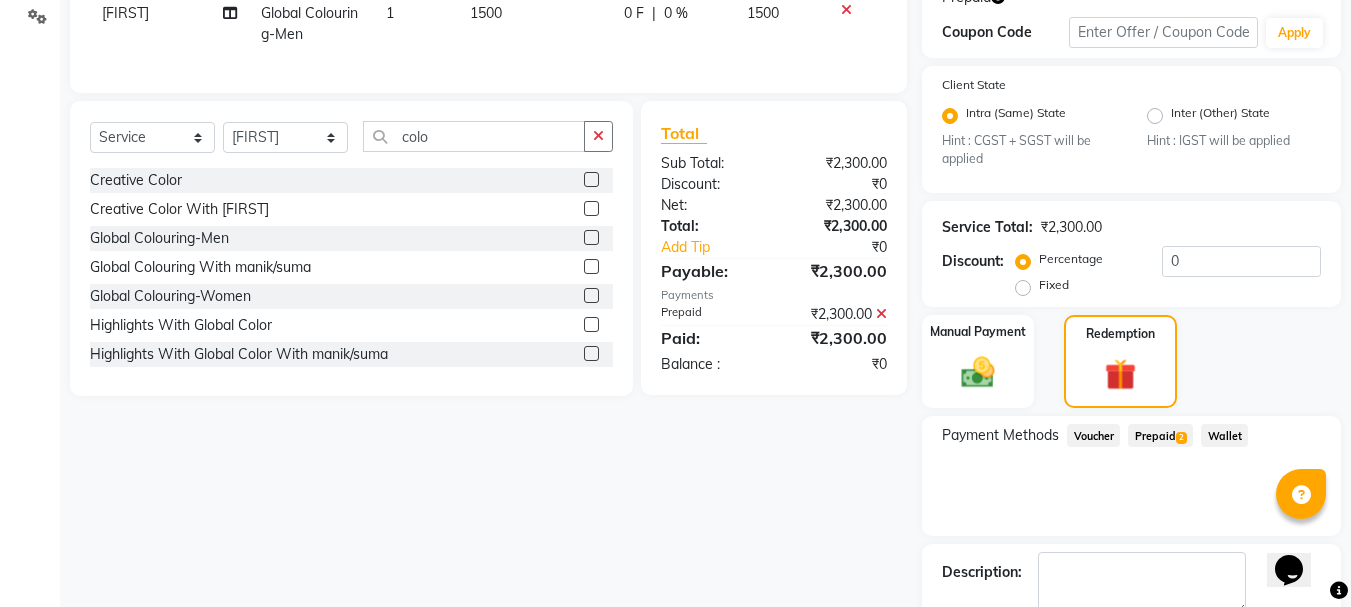 scroll, scrollTop: 497, scrollLeft: 0, axis: vertical 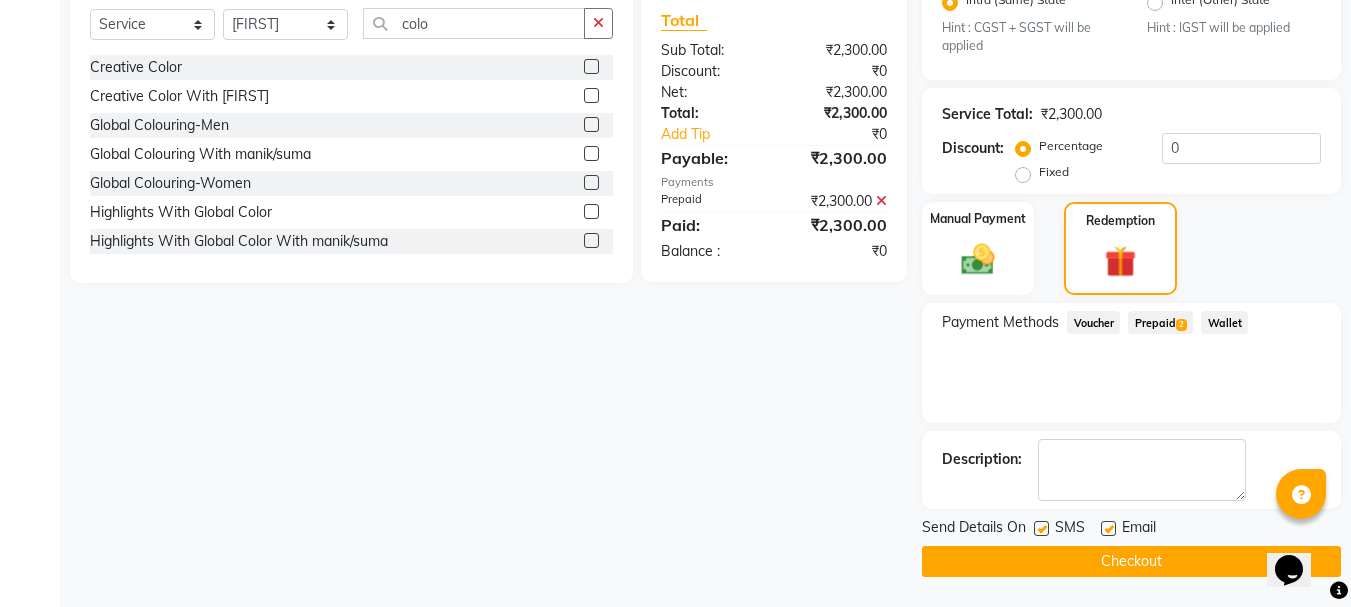 click on "Checkout" 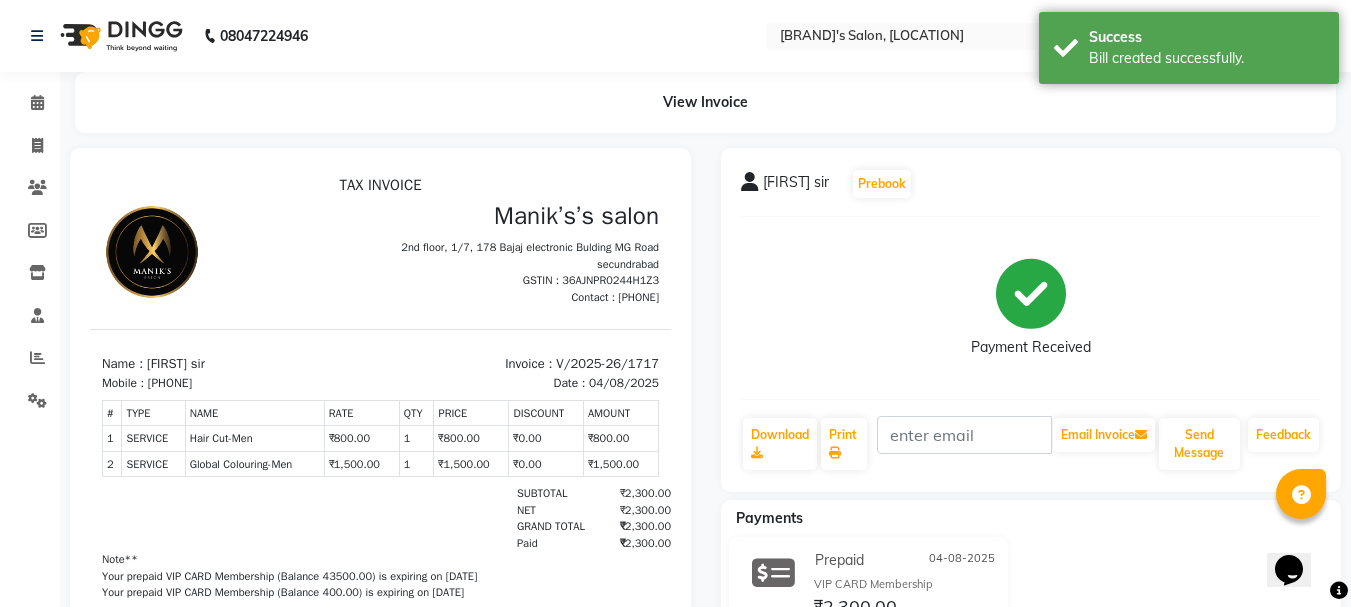 scroll, scrollTop: 0, scrollLeft: 0, axis: both 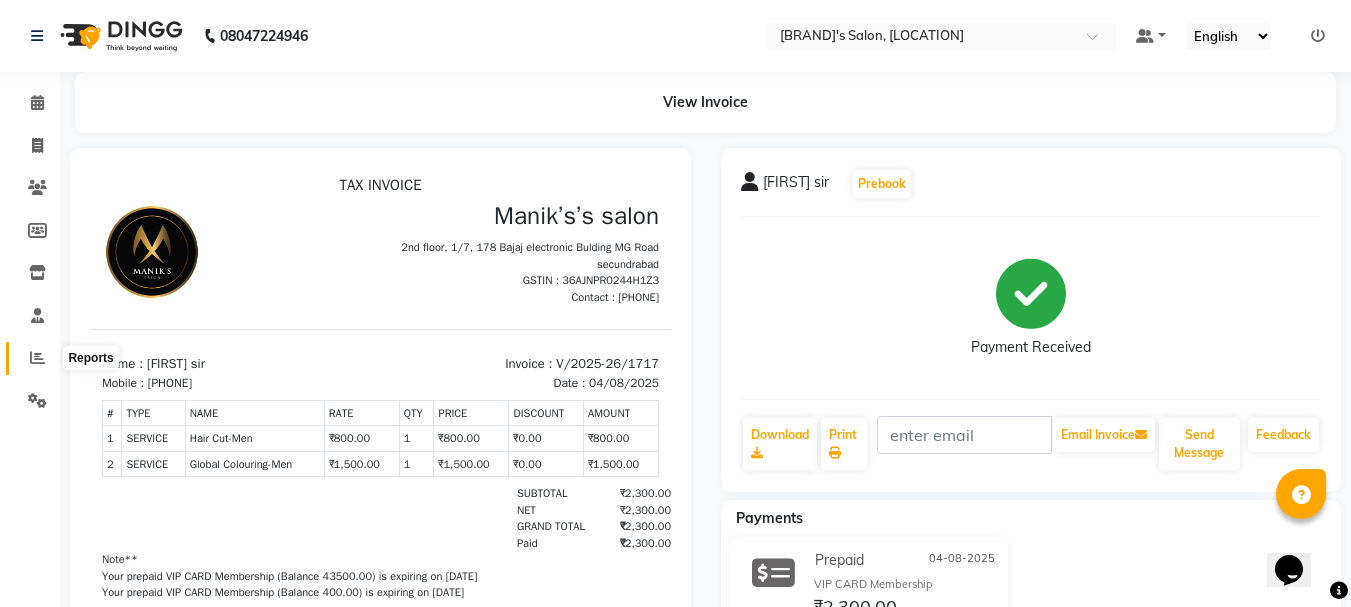 click 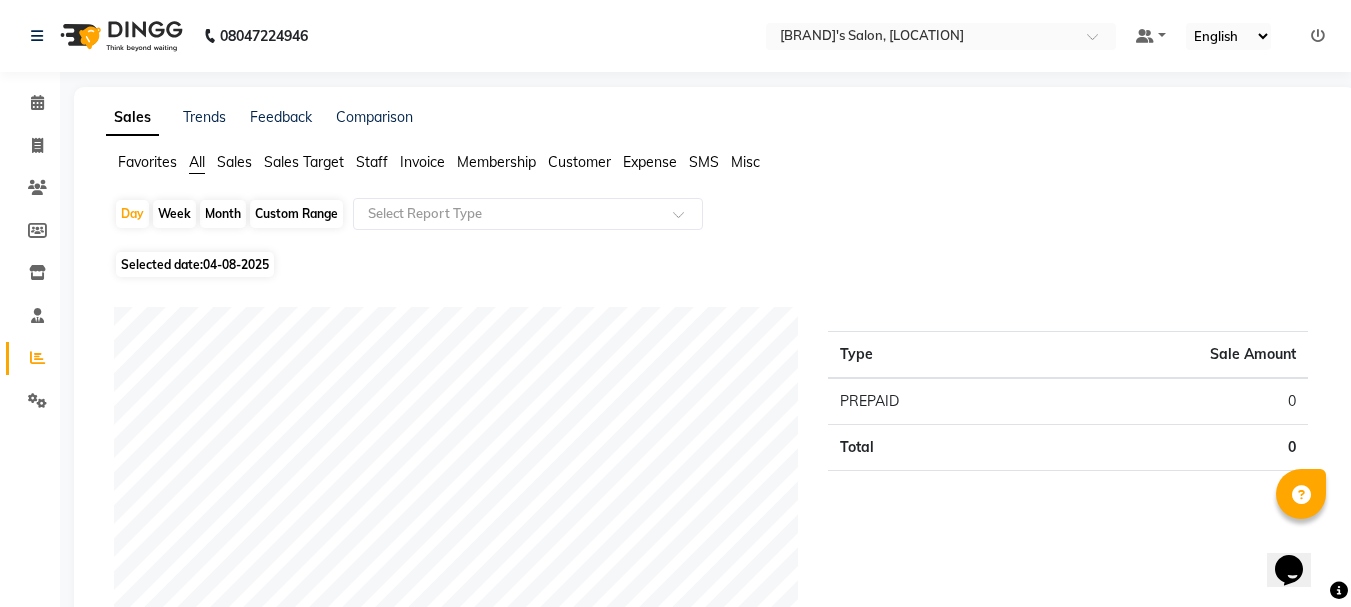 click on "Month" 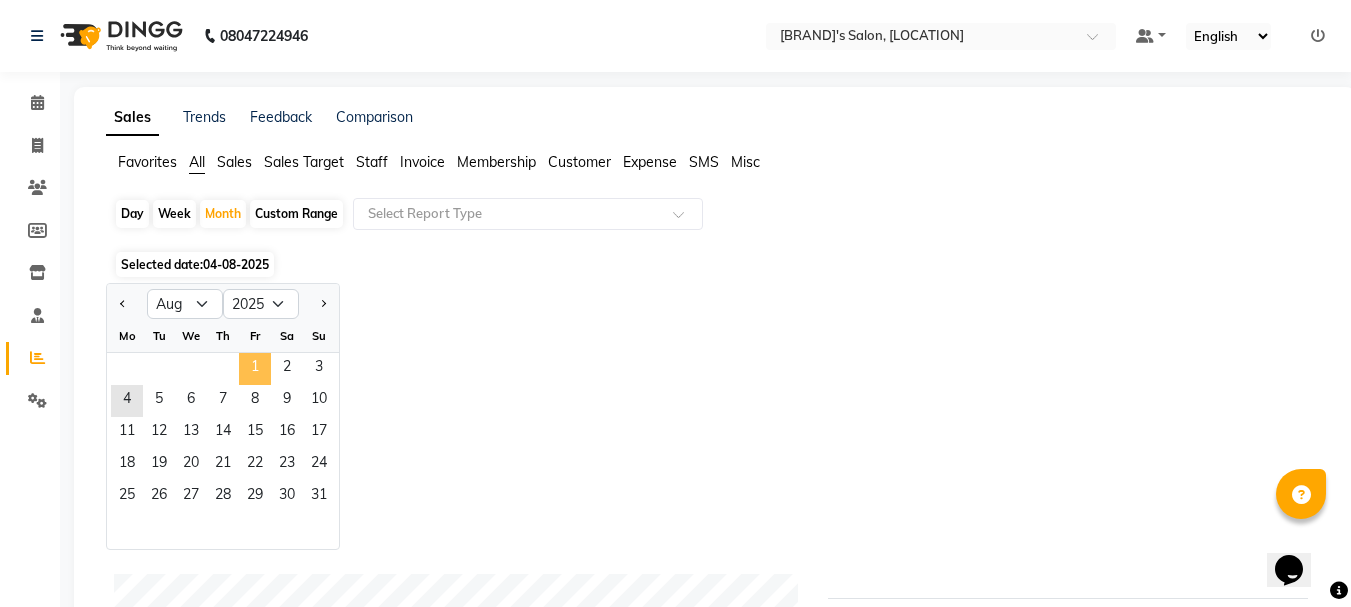 click on "1" 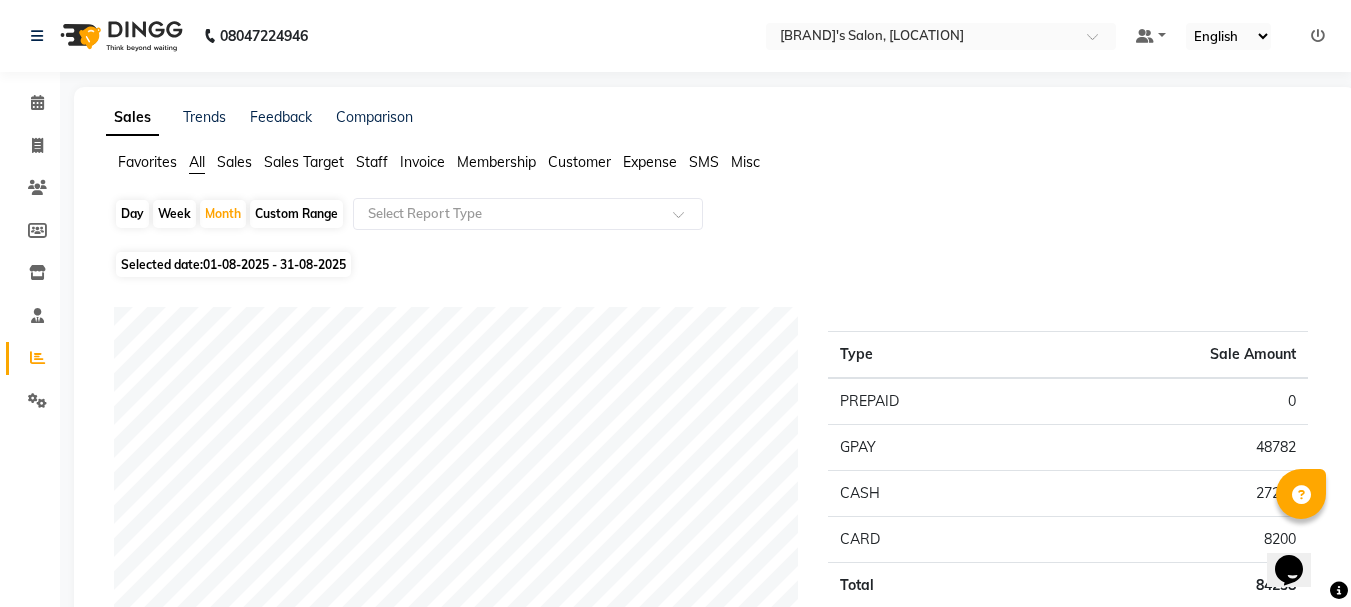click on "Staff" 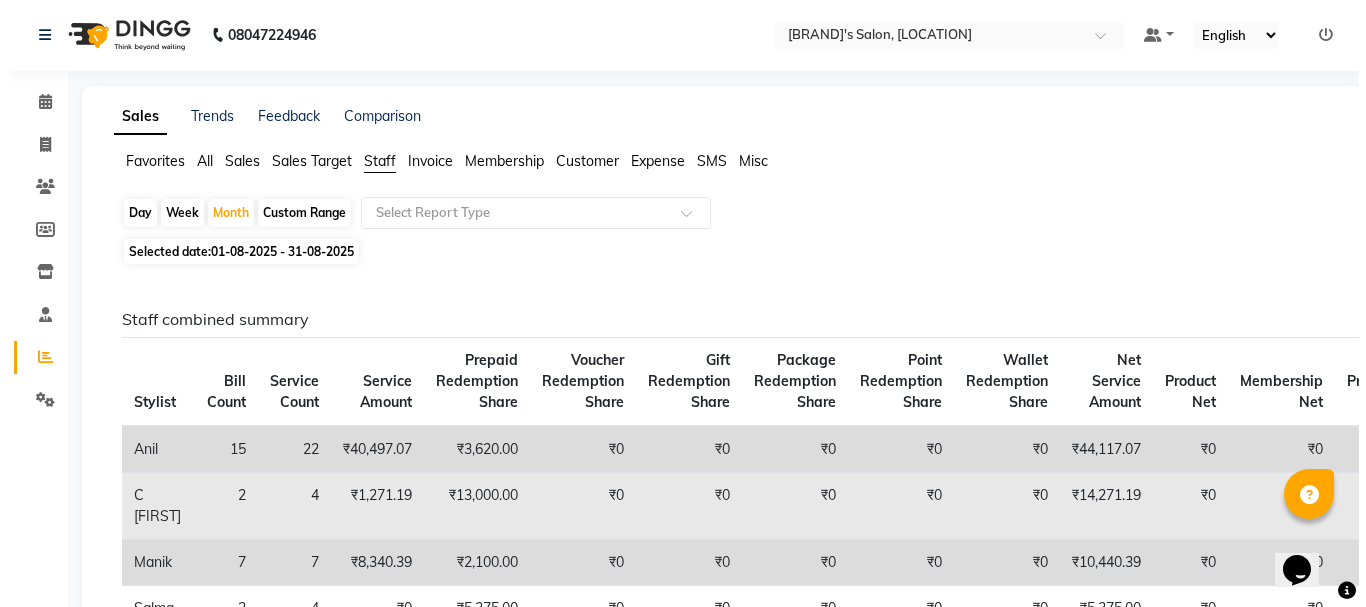 scroll, scrollTop: 0, scrollLeft: 0, axis: both 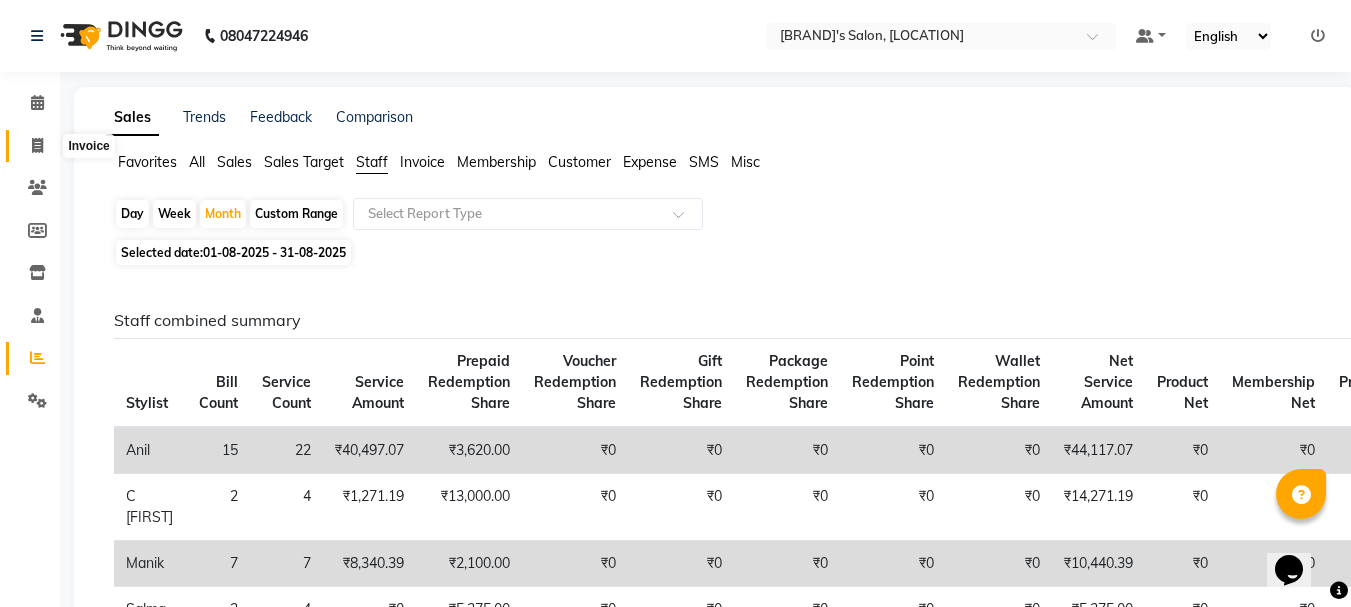 click 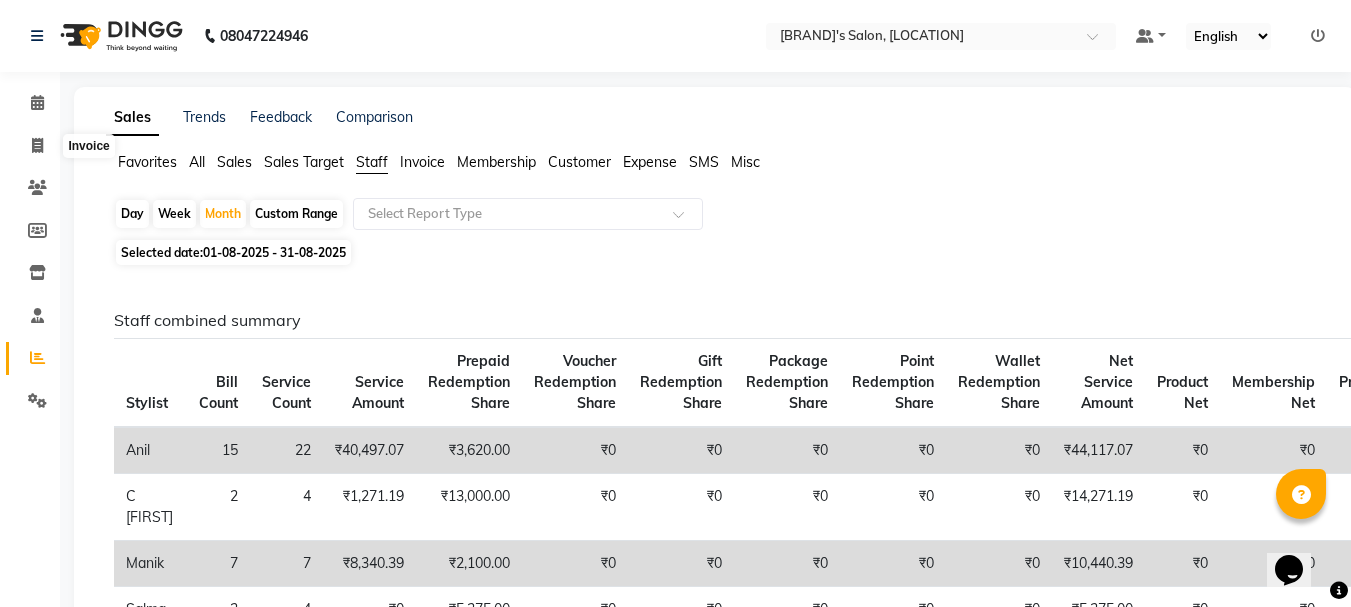 select on "3810" 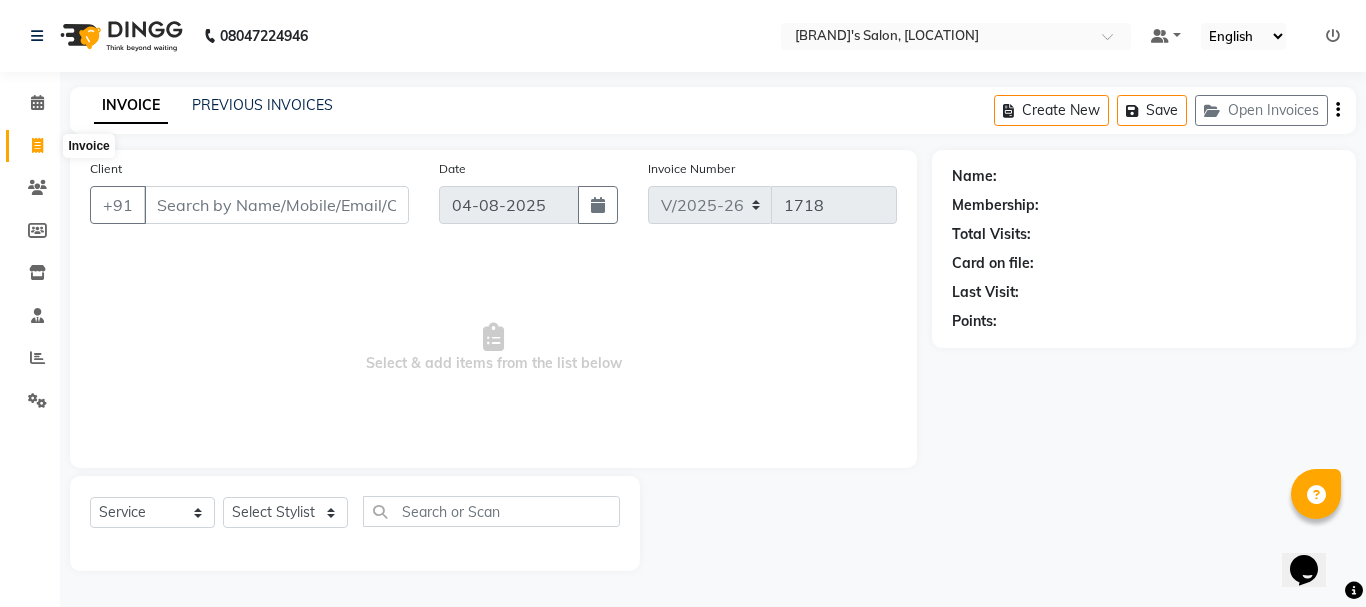 click 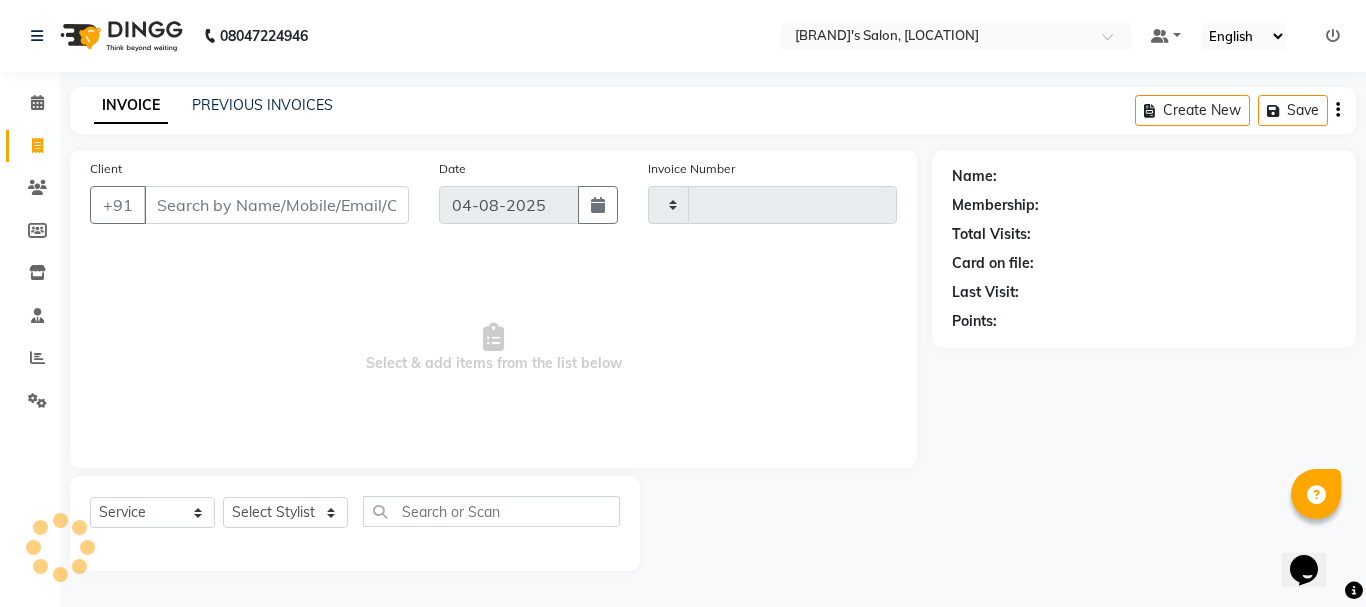 type on "1718" 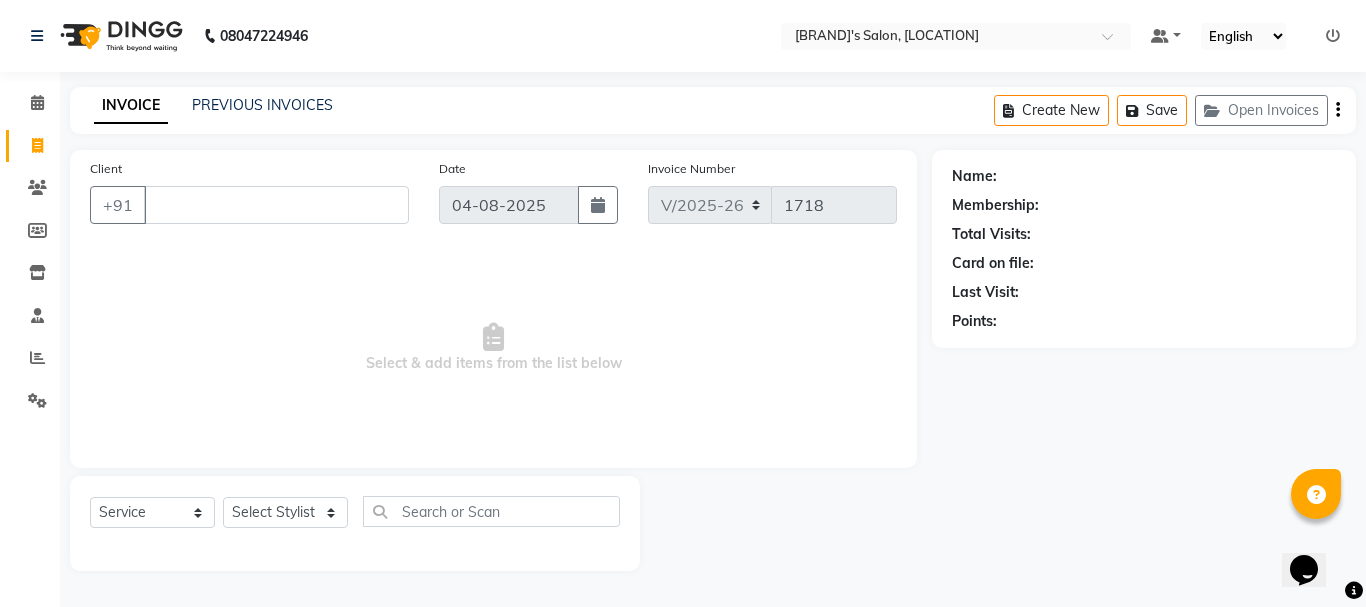 type on "n" 